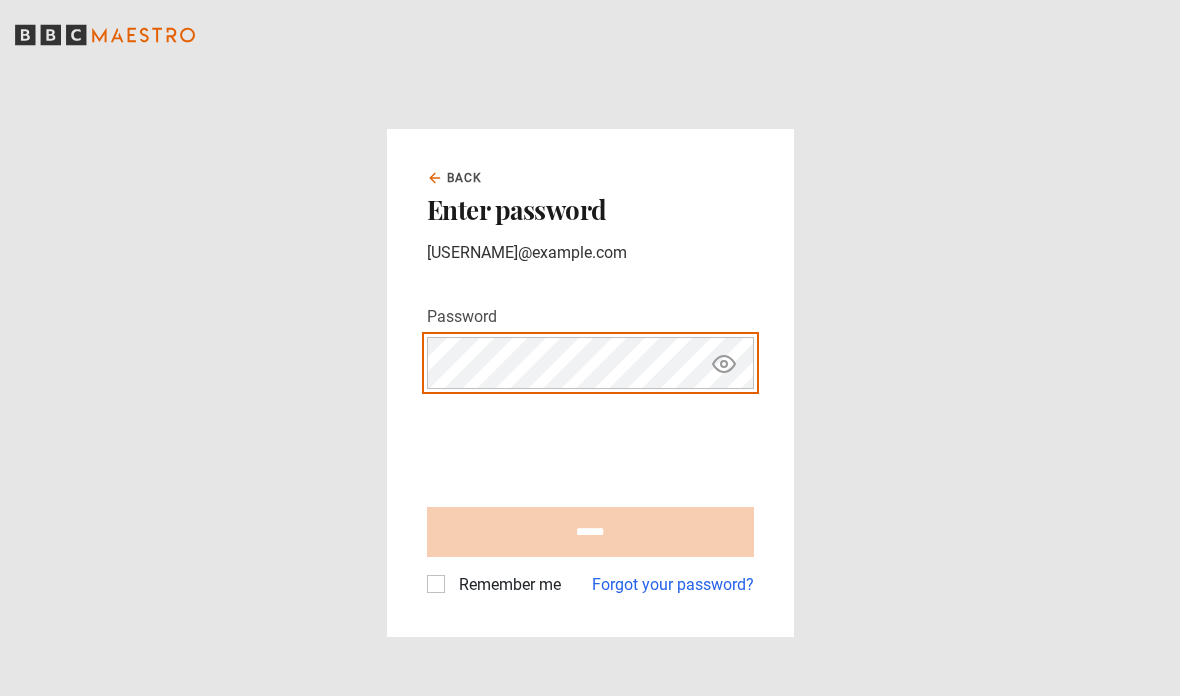 scroll, scrollTop: 0, scrollLeft: 0, axis: both 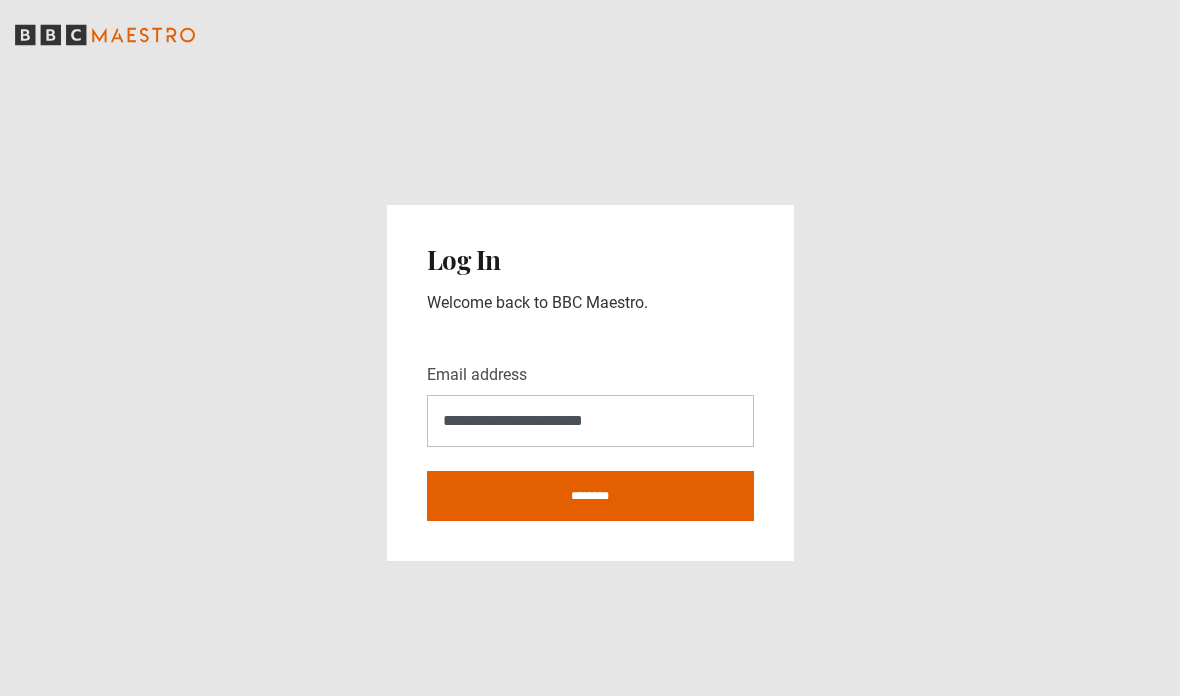 click on "**********" at bounding box center [590, 421] 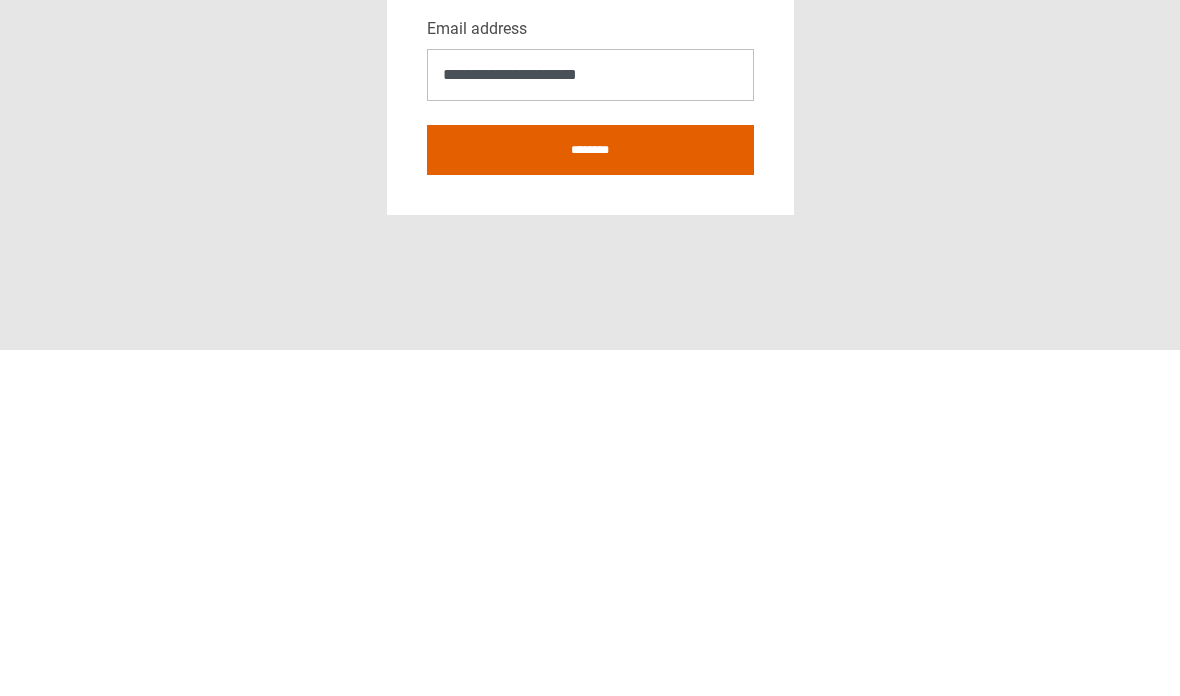 type on "**********" 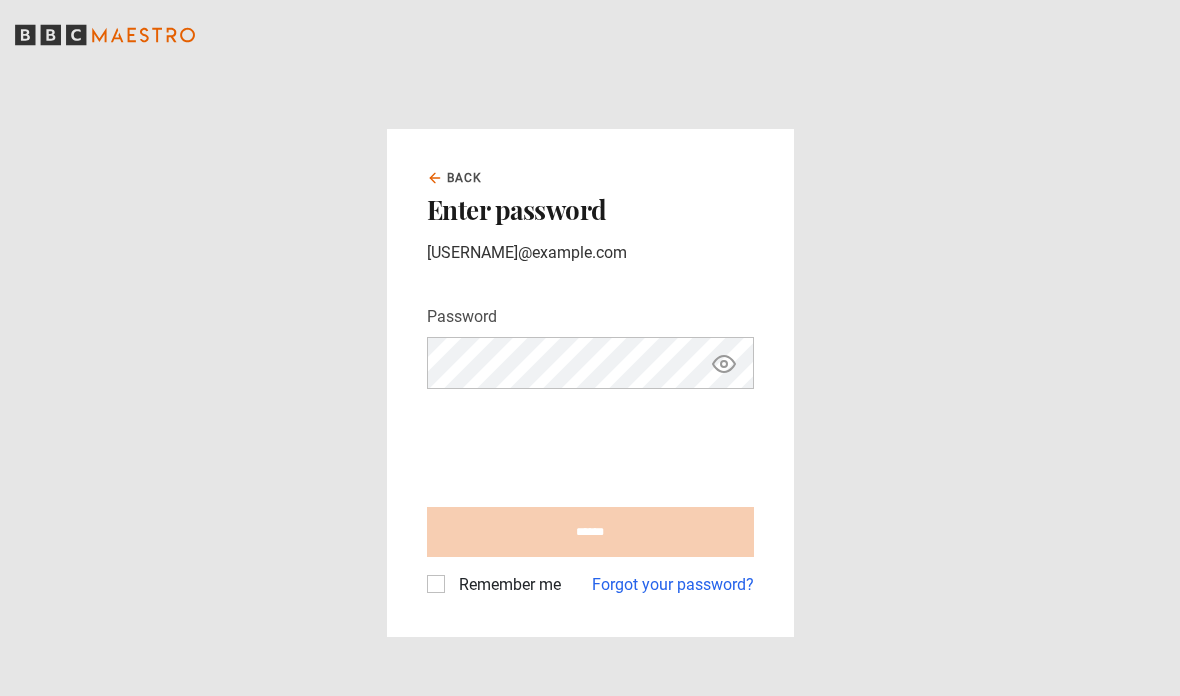 scroll, scrollTop: 0, scrollLeft: 0, axis: both 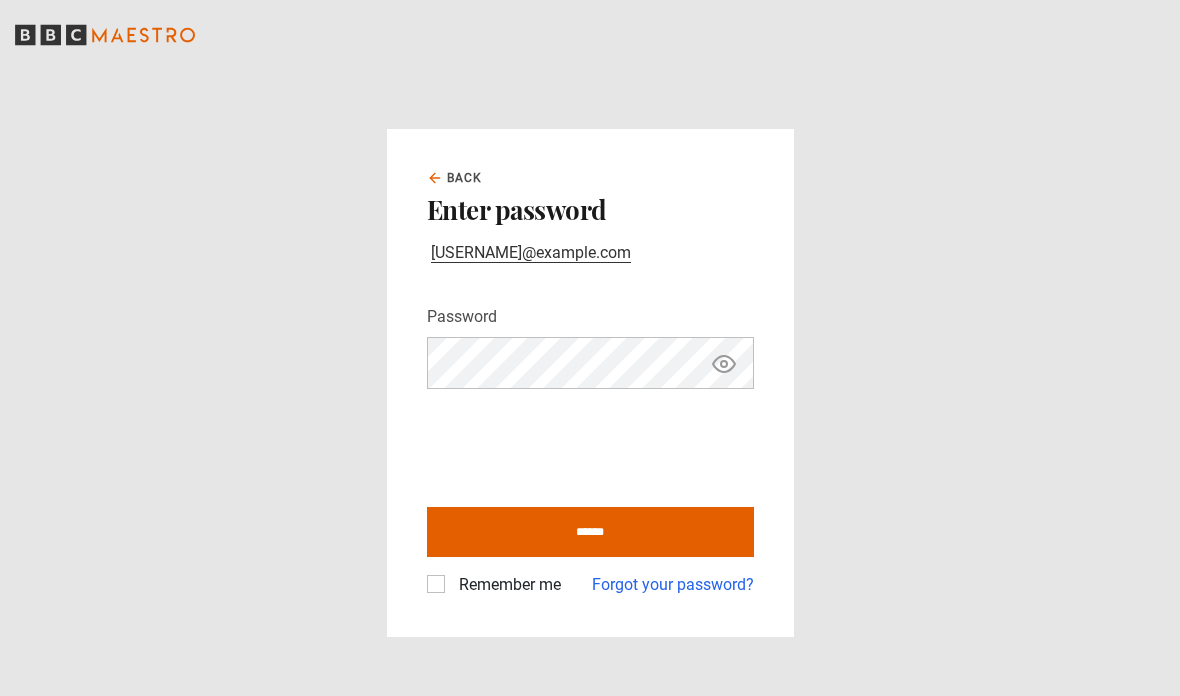 click on "******" at bounding box center (590, 532) 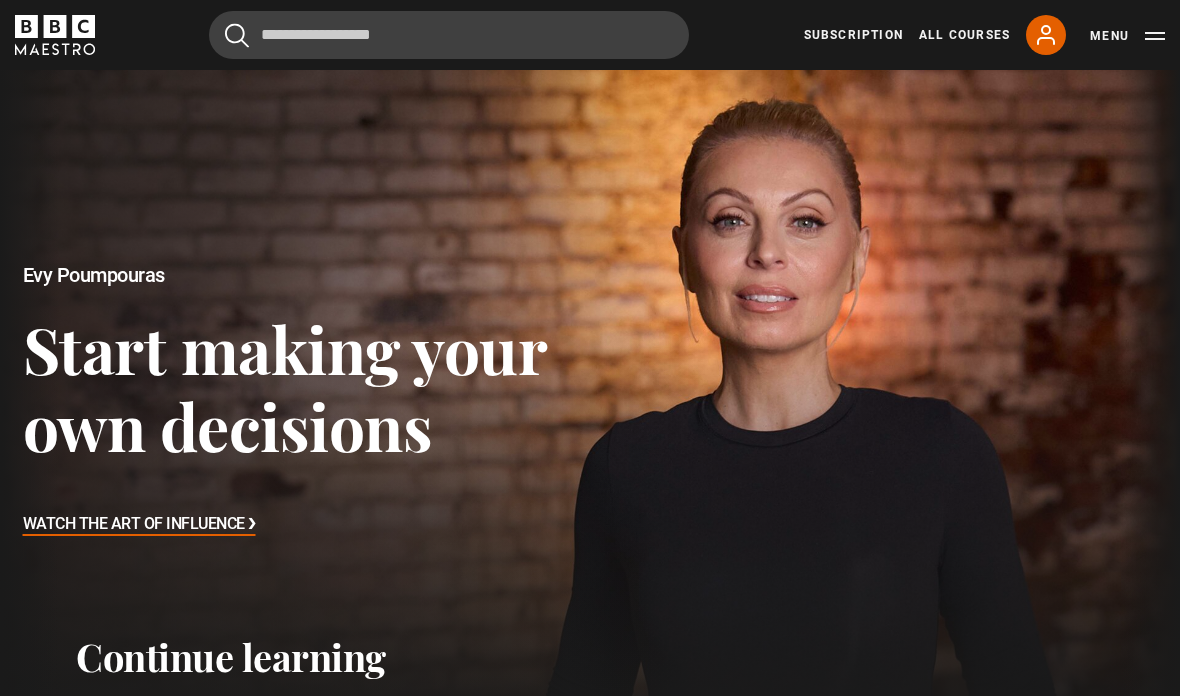scroll, scrollTop: 0, scrollLeft: 0, axis: both 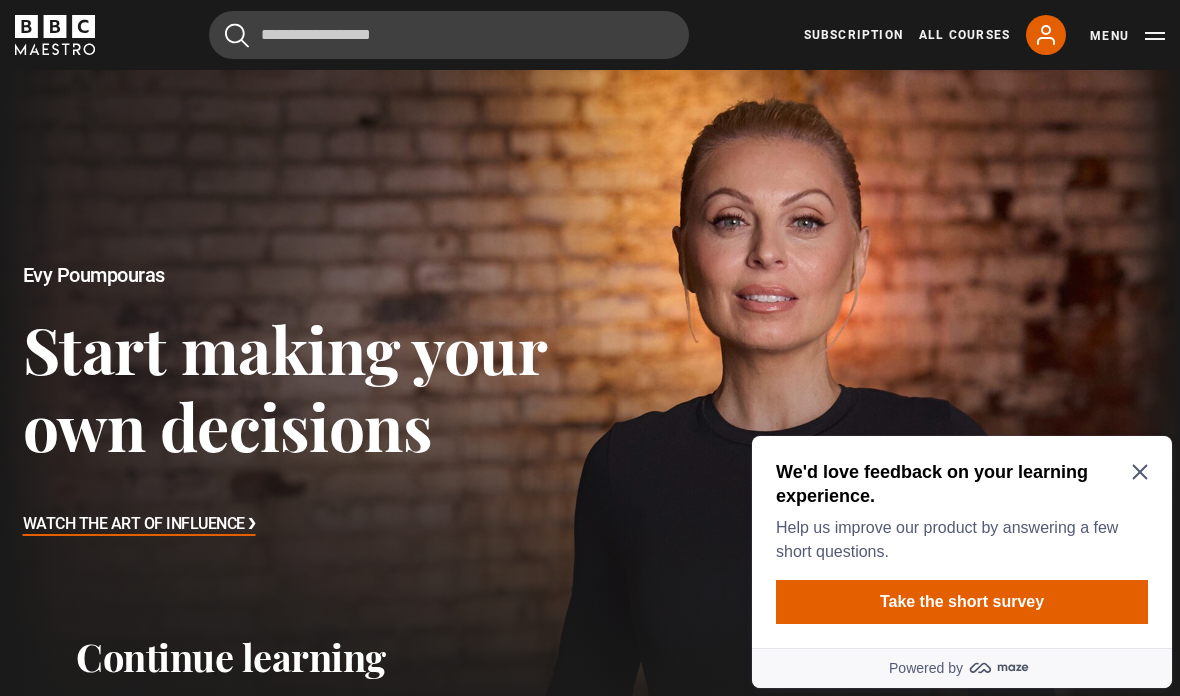 click 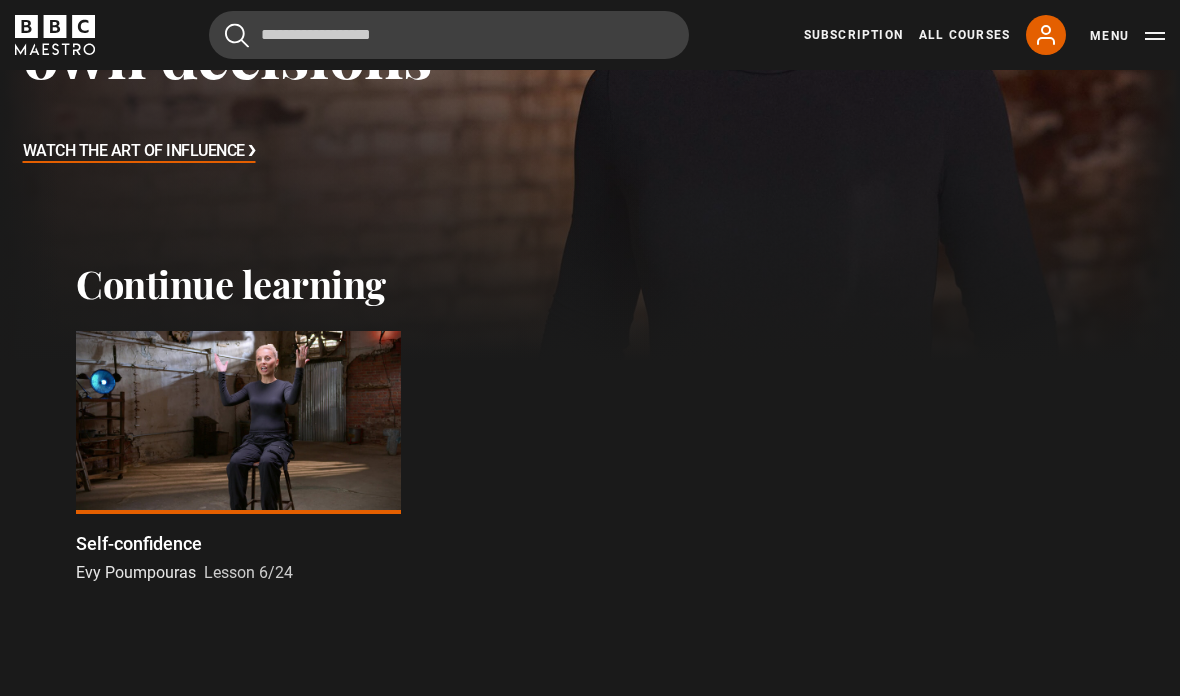 scroll, scrollTop: 375, scrollLeft: 0, axis: vertical 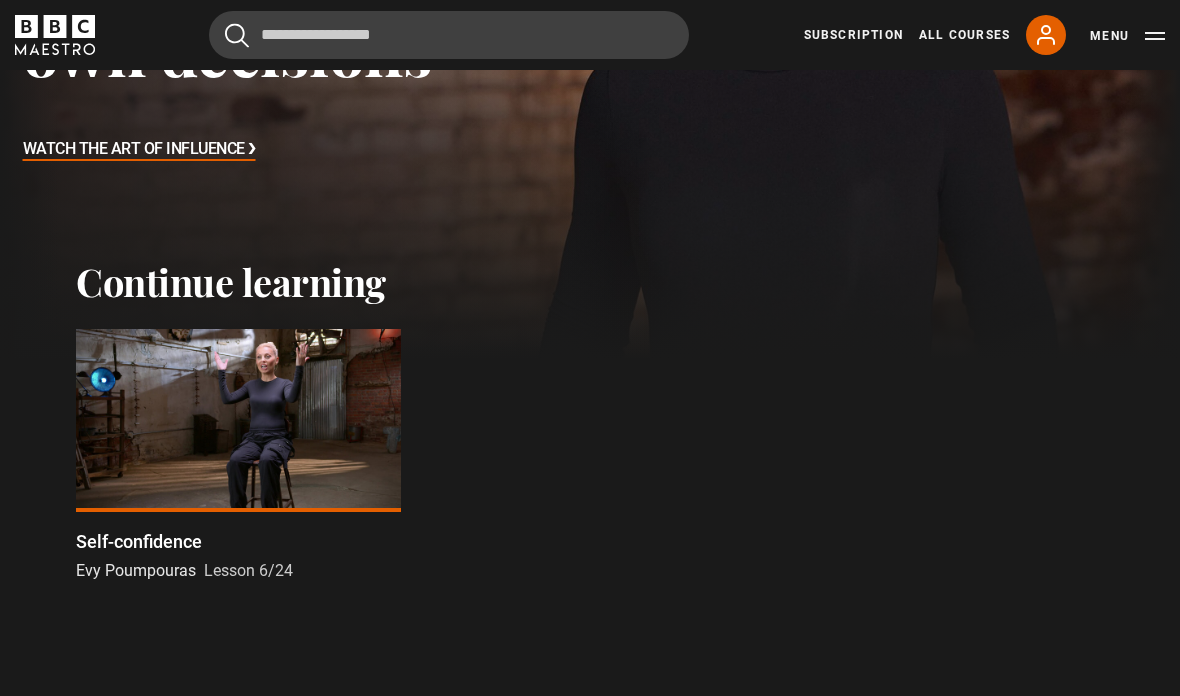 click at bounding box center (238, 420) 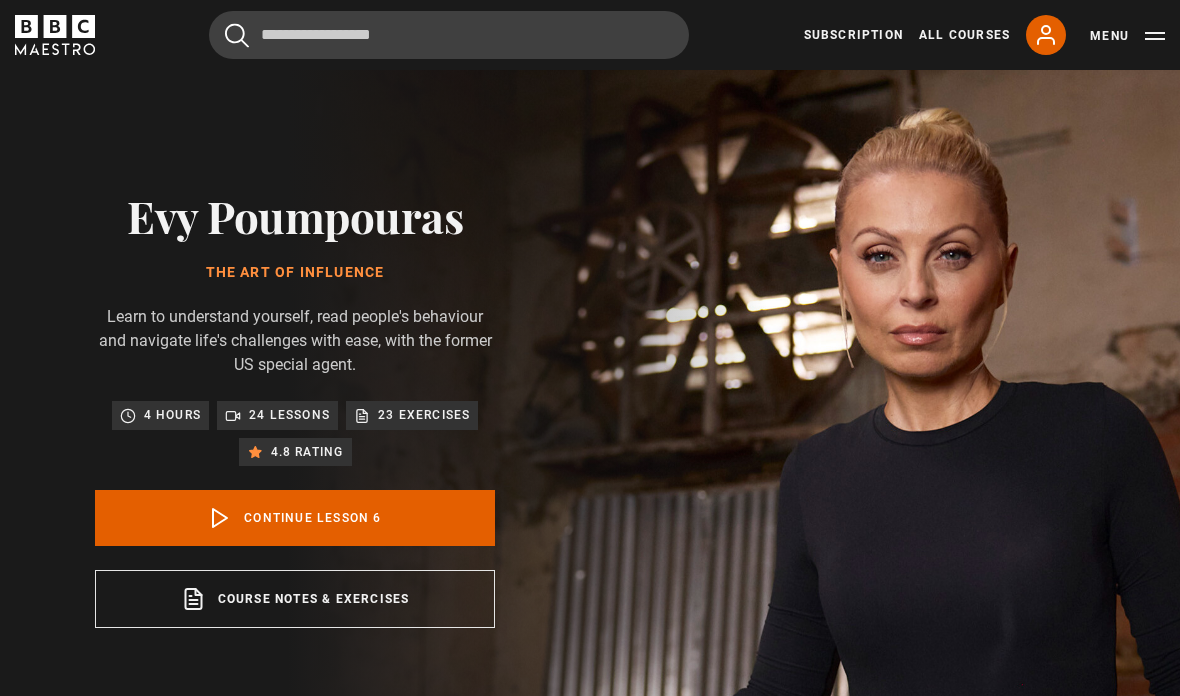 scroll, scrollTop: 786, scrollLeft: 0, axis: vertical 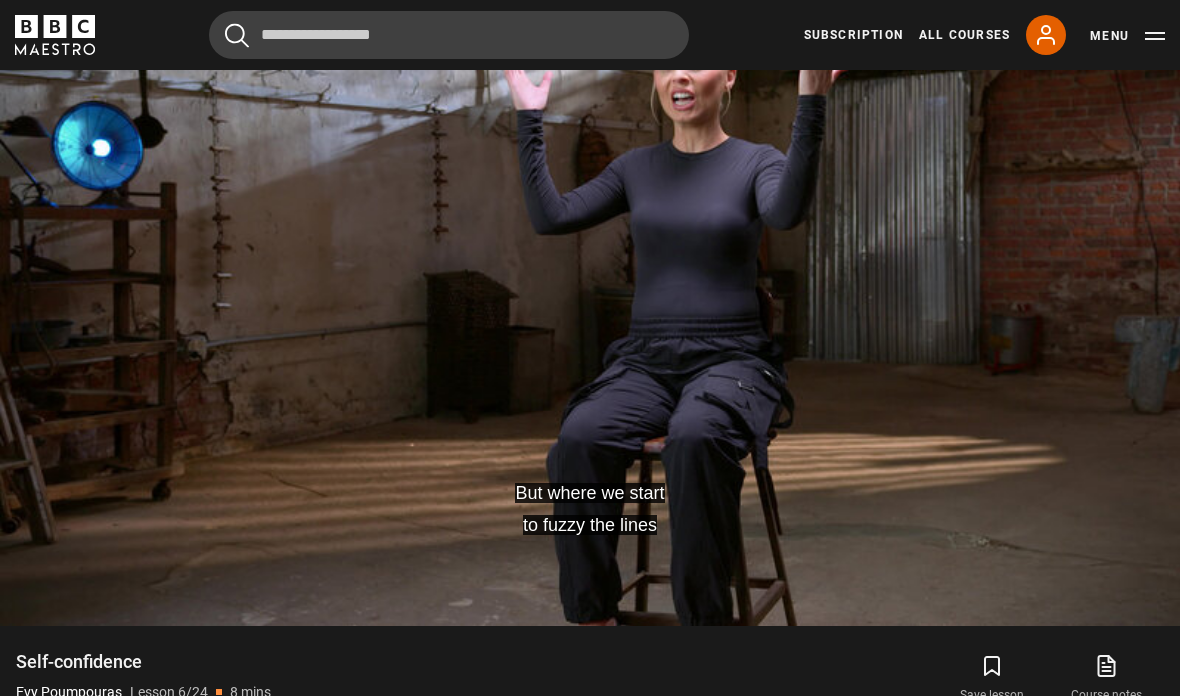 click on "But where we start
to fuzzy the lines Video Player is loading. Play Lesson Self-confidence 10s Skip Back 10 seconds Pause 10s Skip Forward 10 seconds Loaded :  26.07% Pause Mute Current Time  1:06 - Duration  8:00
Evy Poumpouras
Lesson 6
Self-confidence
1x Playback Rate 2x 1.5x 1x , selected 0.5x auto Quality 360p 720p 1080p 2160p Auto , selected Captions captions off English  Captions , selected This is a modal window.
Lesson Completed
Up next
Self-projection
Cancel
Do you want to save this lesson?
Save lesson" at bounding box center [590, 294] 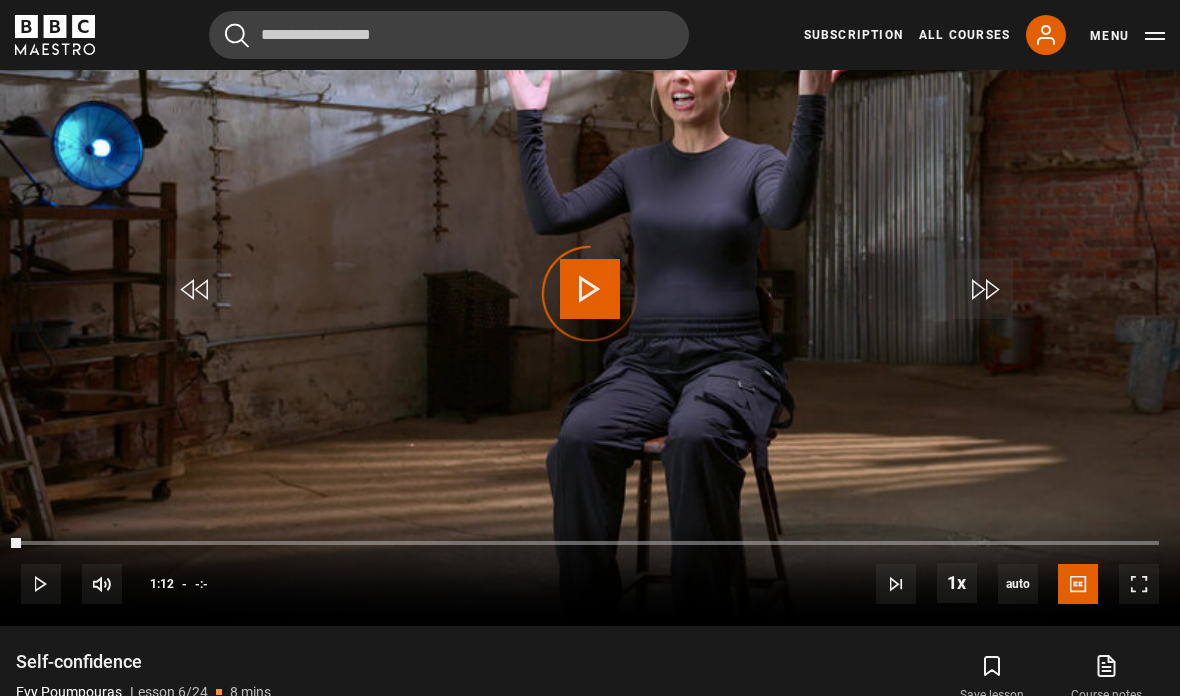 click on "Video Player is loading." at bounding box center (590, 294) 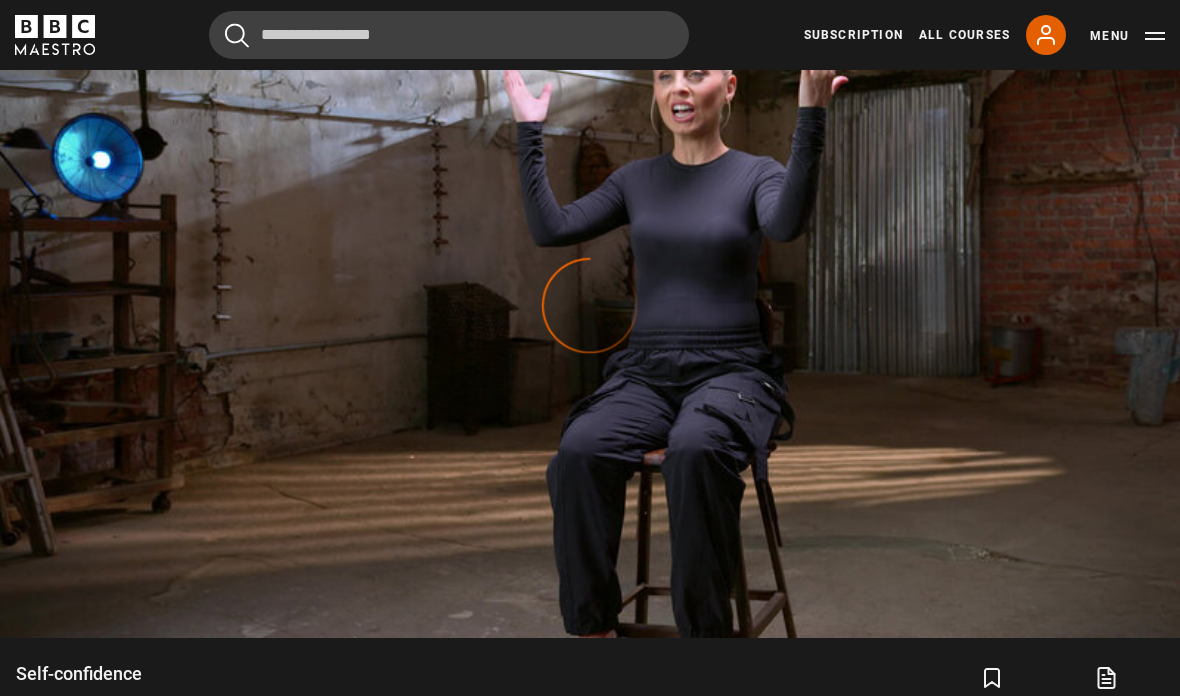 scroll, scrollTop: 935, scrollLeft: 0, axis: vertical 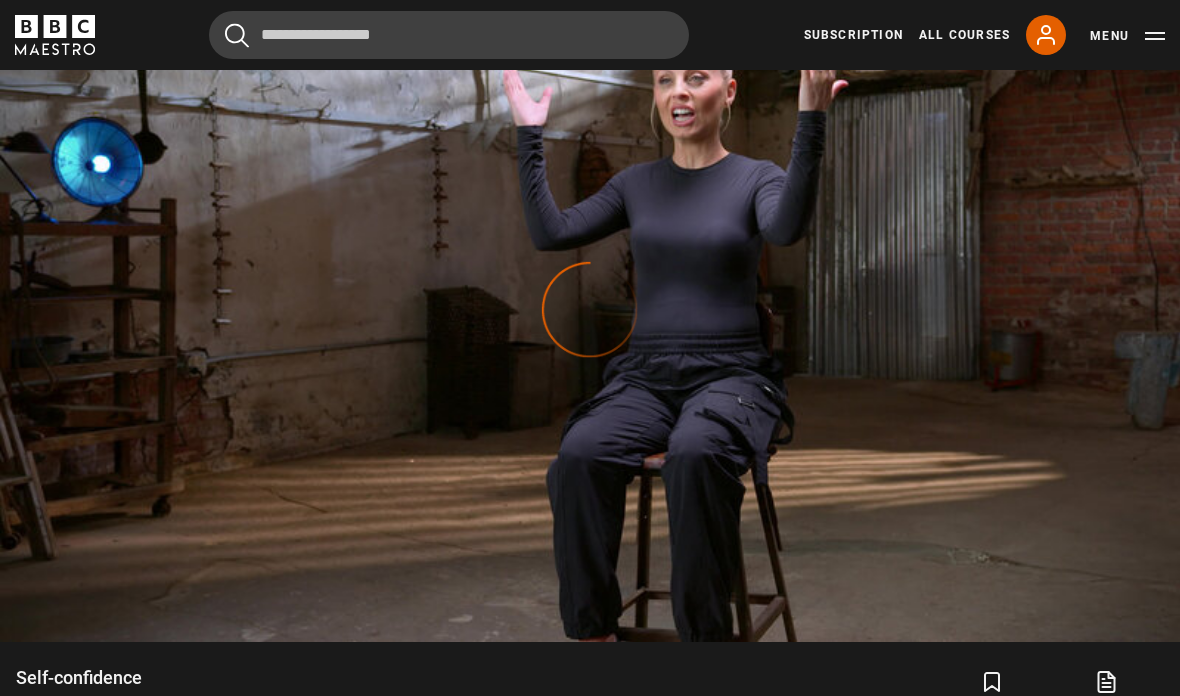 click on "Video Player is loading. Play Lesson Self-confidence 10s Skip Back 10 seconds Pause 10s Skip Forward 10 seconds Loaded :  0.00% Pause Mute Current Time  1:12 - Duration  -:-
Evy Poumpouras
Lesson 6
Self-confidence
1x Playback Rate 2x 1.5x 1x , selected 0.5x auto Quality 360p 720p 1080p 2160p Auto , selected Captions captions off English  Captions , selected This is a modal window.
Lesson Completed
Up next
Self-projection
Cancel
Do you want to save this lesson?
Save lesson" at bounding box center [590, 310] 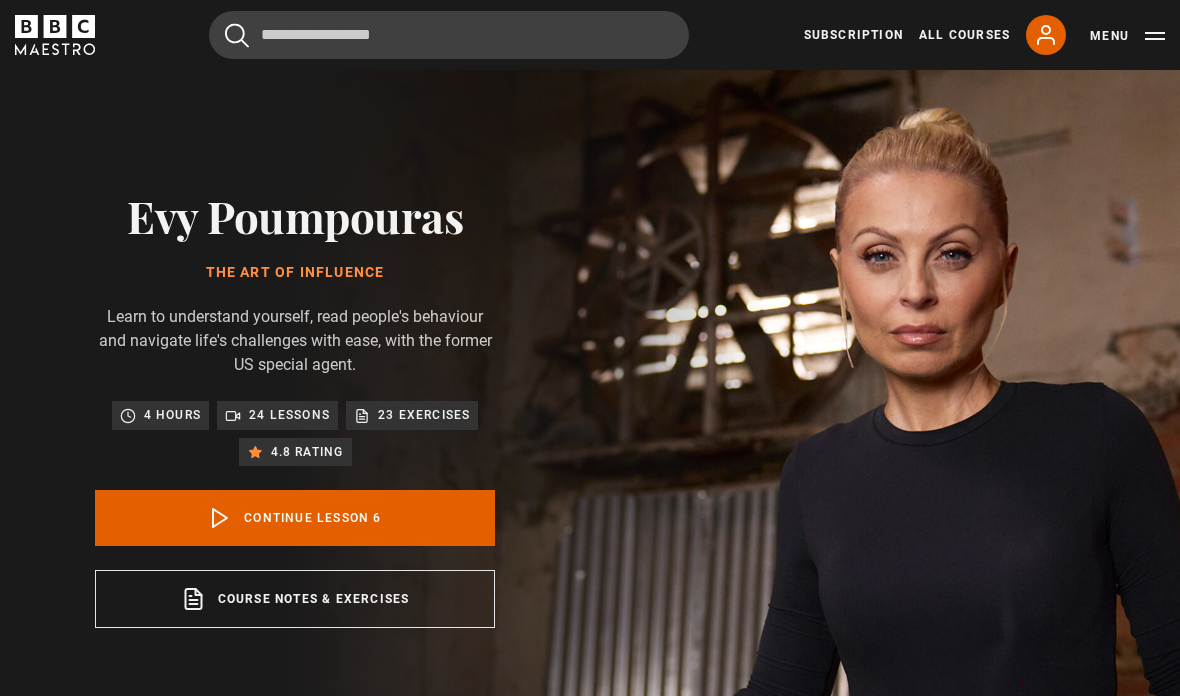 scroll, scrollTop: 0, scrollLeft: 0, axis: both 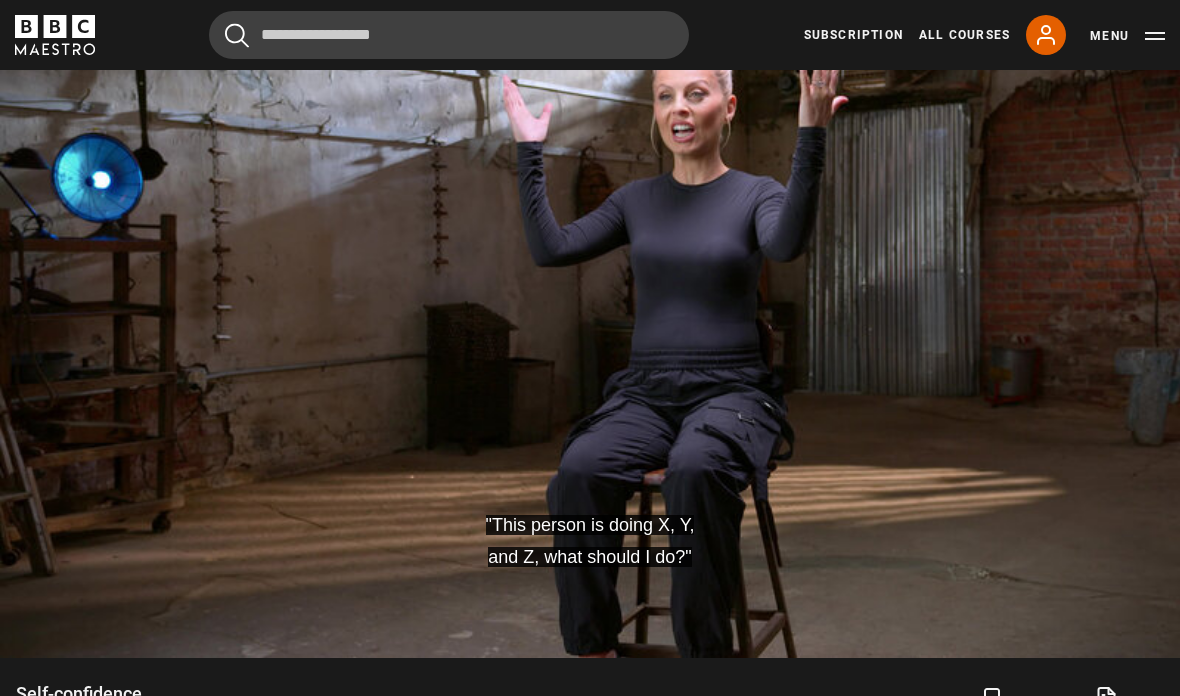 click on ""This person is doing X, Y,
and Z, what should I do?" Video Player is loading. Play Lesson Self-confidence 10s Skip Back 10 seconds Pause 10s Skip Forward 10 seconds Loaded :  10.43% Pause Mute Current Time  0:45 - Duration  8:00
[FIRST] [LAST]
Lesson 6
Self-confidence
1x Playback Rate 2x 1.5x 1x , selected 0.5x auto Quality 360p 720p 1080p 2160p Auto , selected Captions captions off English  Captions , selected This is a modal window.
Lesson Completed
Up next
Self-projection
Cancel
Do you want to save this lesson?" at bounding box center [590, 326] 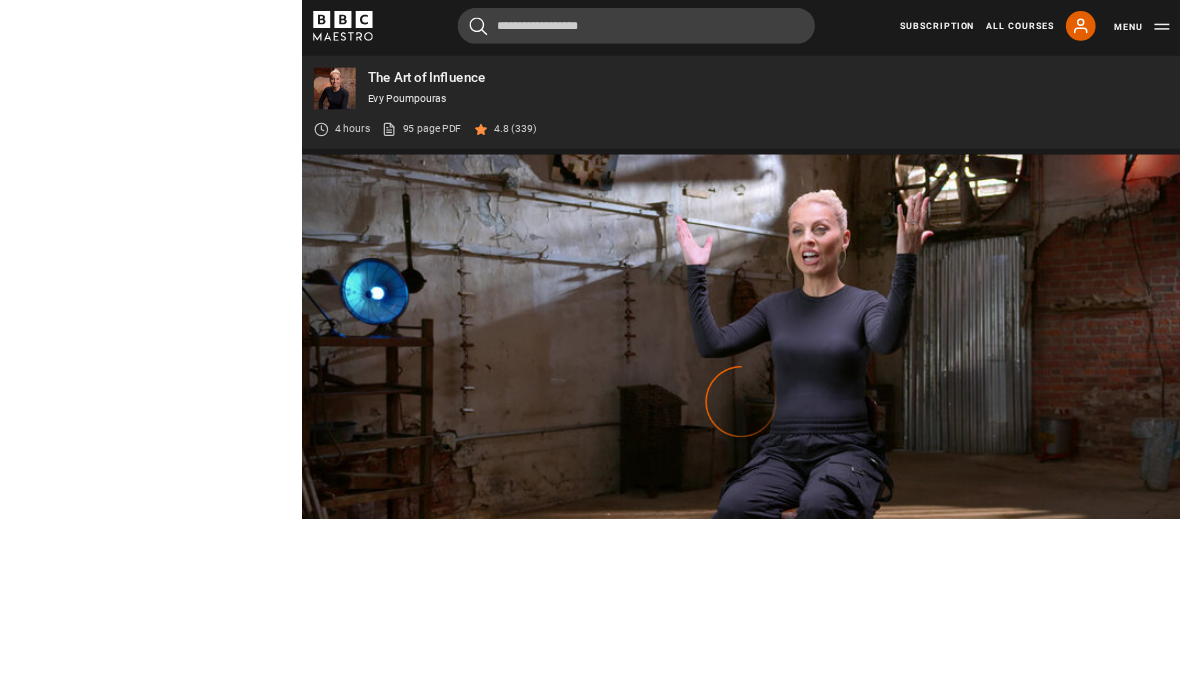 scroll, scrollTop: 900, scrollLeft: 0, axis: vertical 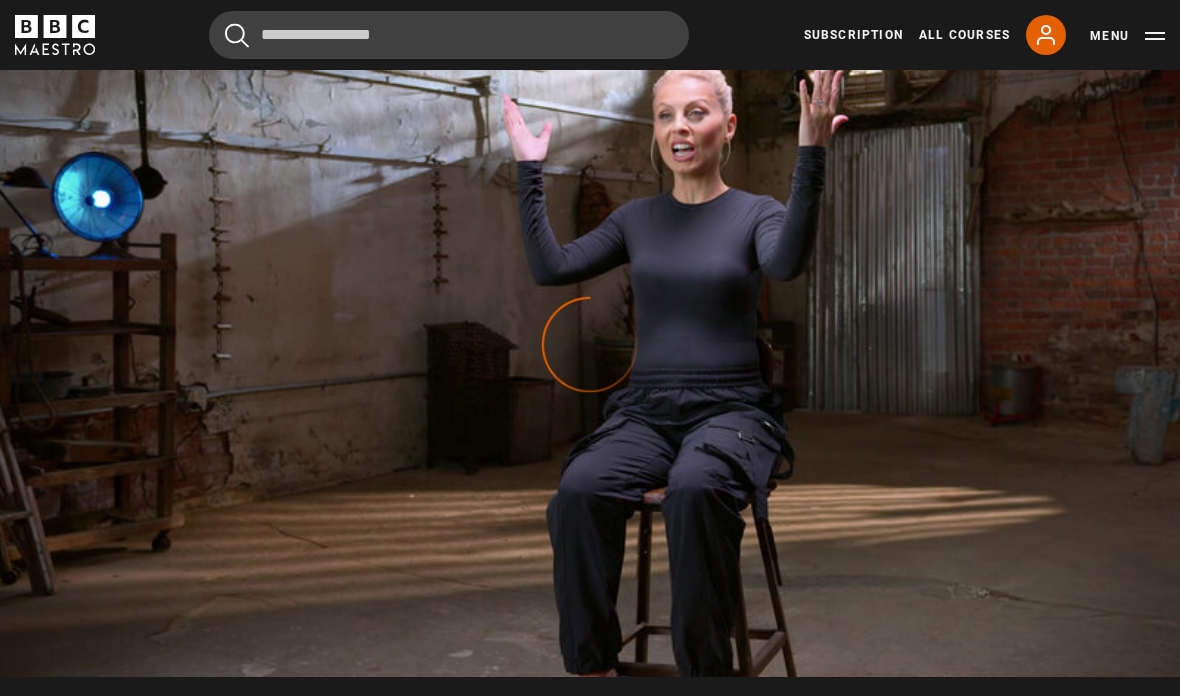 click on "10s Skip Forward 10 seconds" at bounding box center (983, 340) 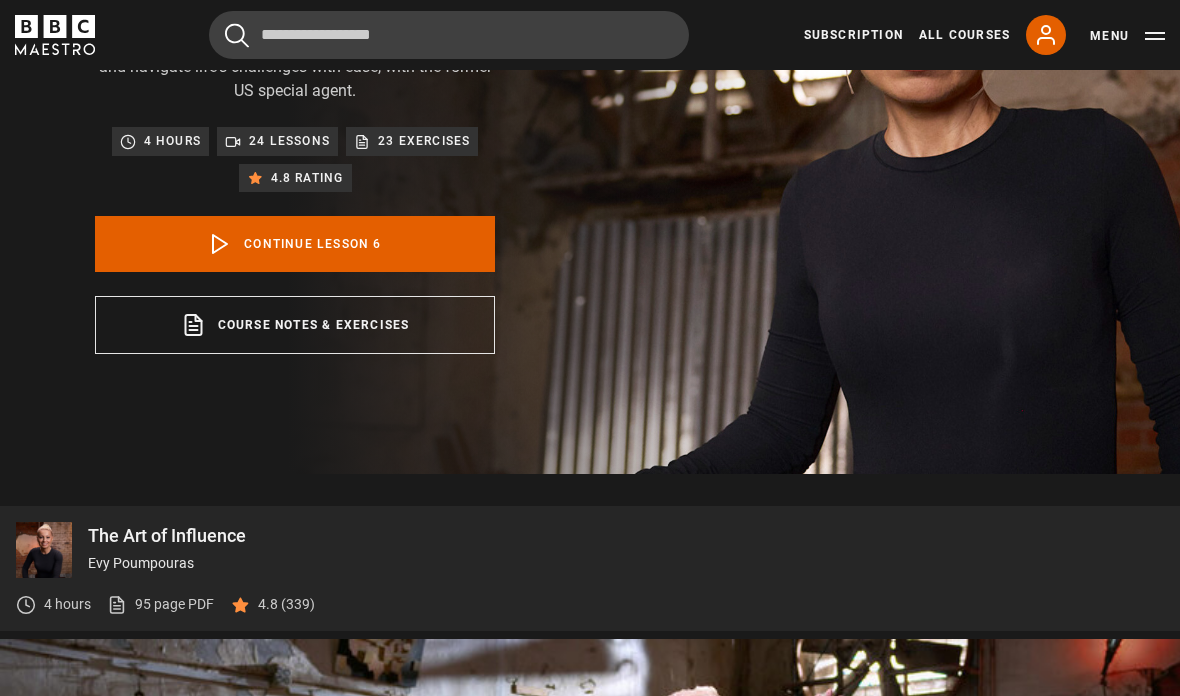 click on "Continue lesson 6" at bounding box center [295, 244] 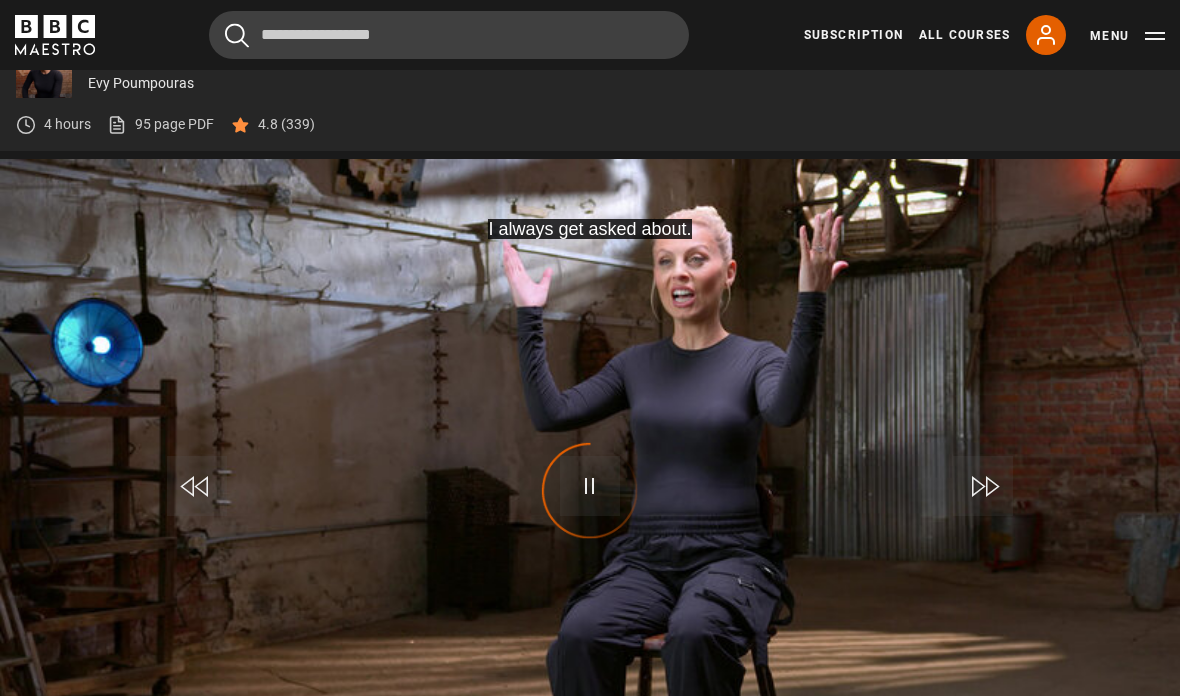 scroll, scrollTop: 919, scrollLeft: 0, axis: vertical 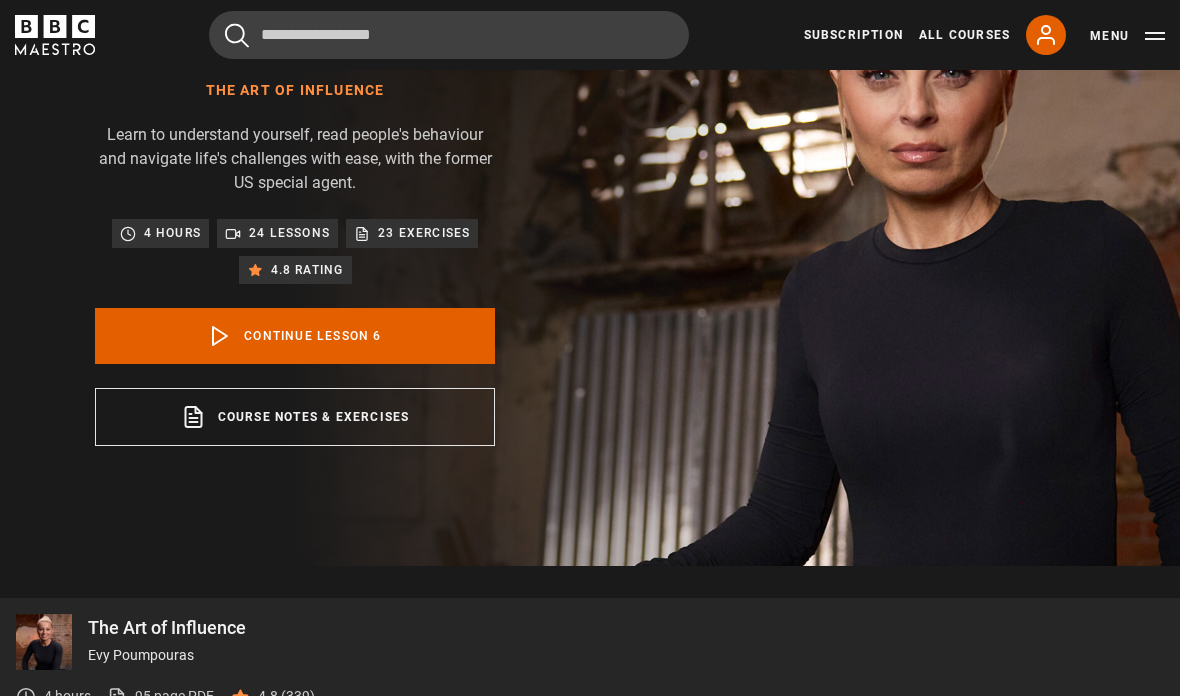 click on "23
exercises" at bounding box center (424, 233) 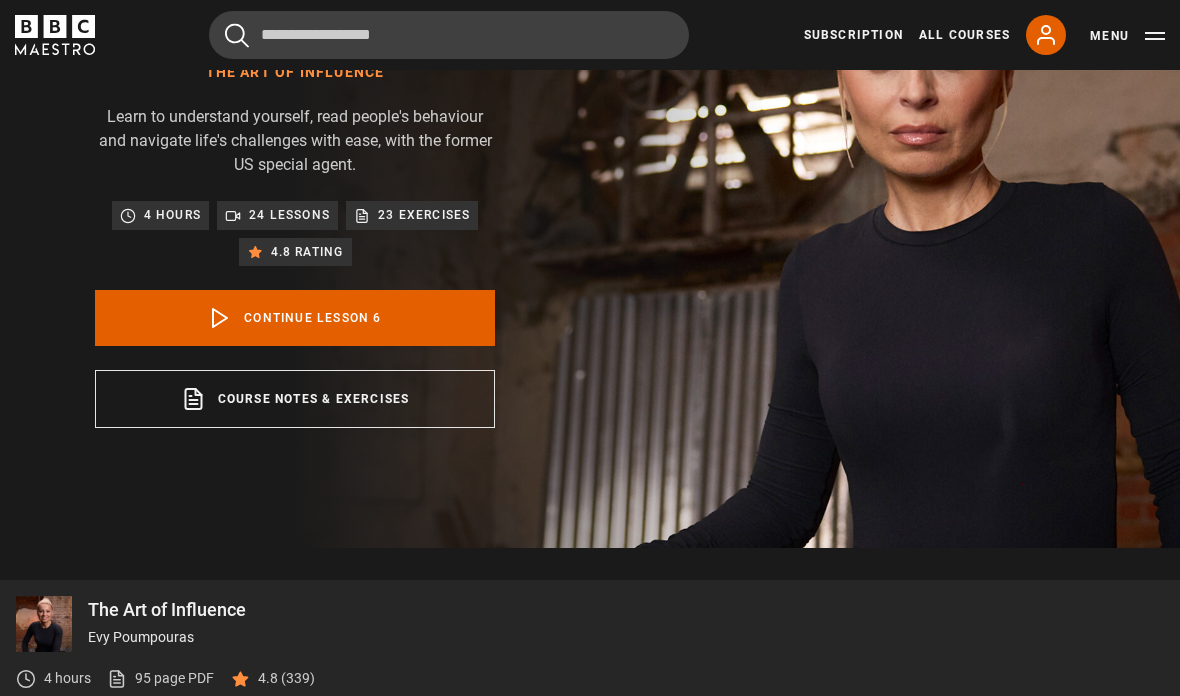 scroll, scrollTop: 200, scrollLeft: 0, axis: vertical 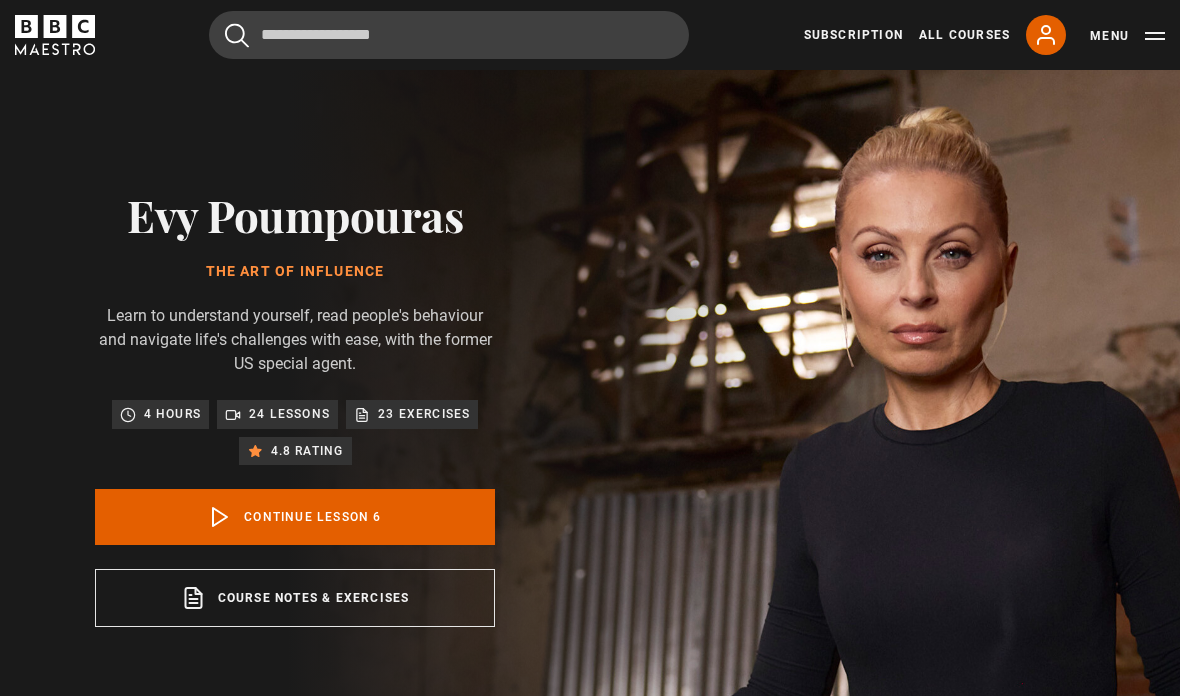 click on "Continue lesson 6" at bounding box center [295, 517] 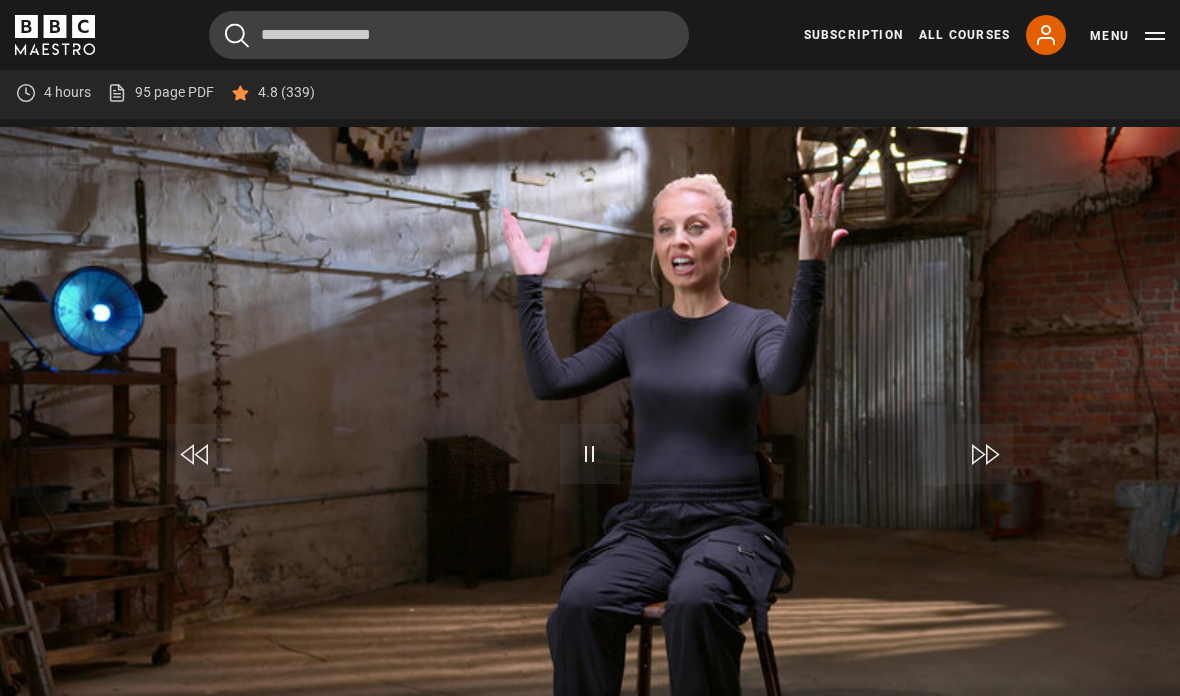 scroll, scrollTop: 919, scrollLeft: 0, axis: vertical 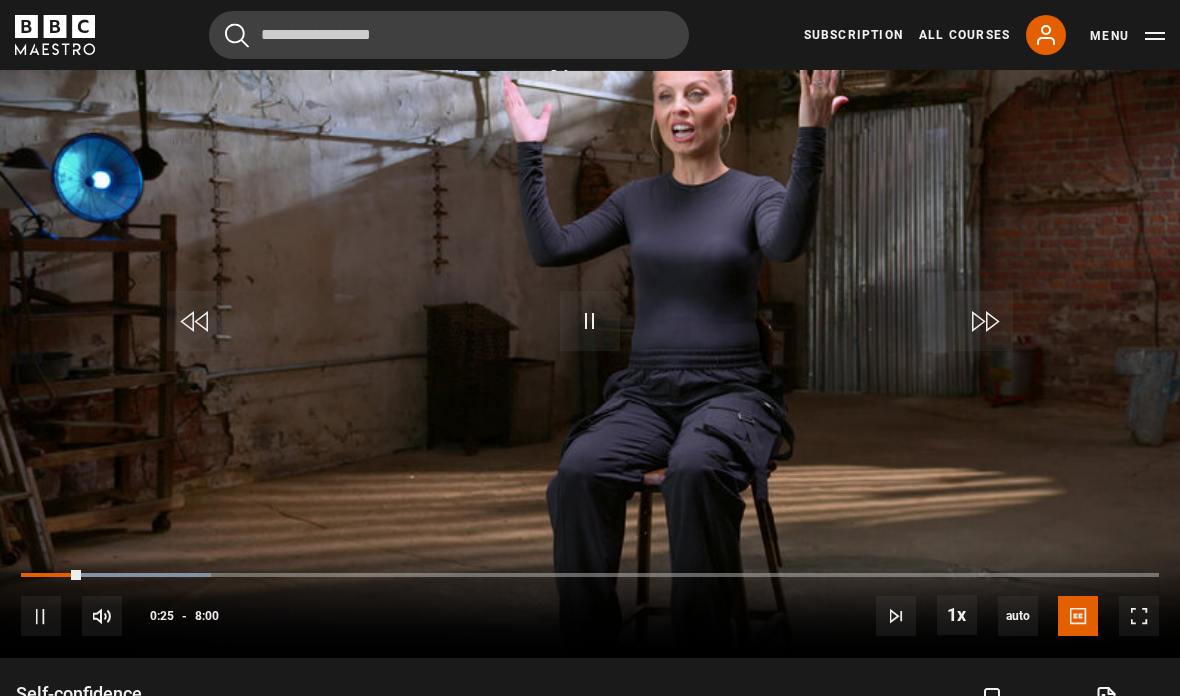 click on "Start making your own decisions. Video Player is loading. Play Lesson Self-confidence 10s Skip Back 10 seconds Pause 10s Skip Forward 10 seconds Loaded :  16.68% Pause Mute Current Time  0:25 - Duration  8:00
Evy Poumpouras
Lesson 6
Self-confidence
1x Playback Rate 2x 1.5x 1x , selected 0.5x auto Quality 360p 720p 1080p 2160p Auto , selected Captions captions off English  Captions , selected This is a modal window.
Lesson Completed
Up next
Self-projection
Cancel
Do you want to save this lesson?
Save lesson" at bounding box center [590, 326] 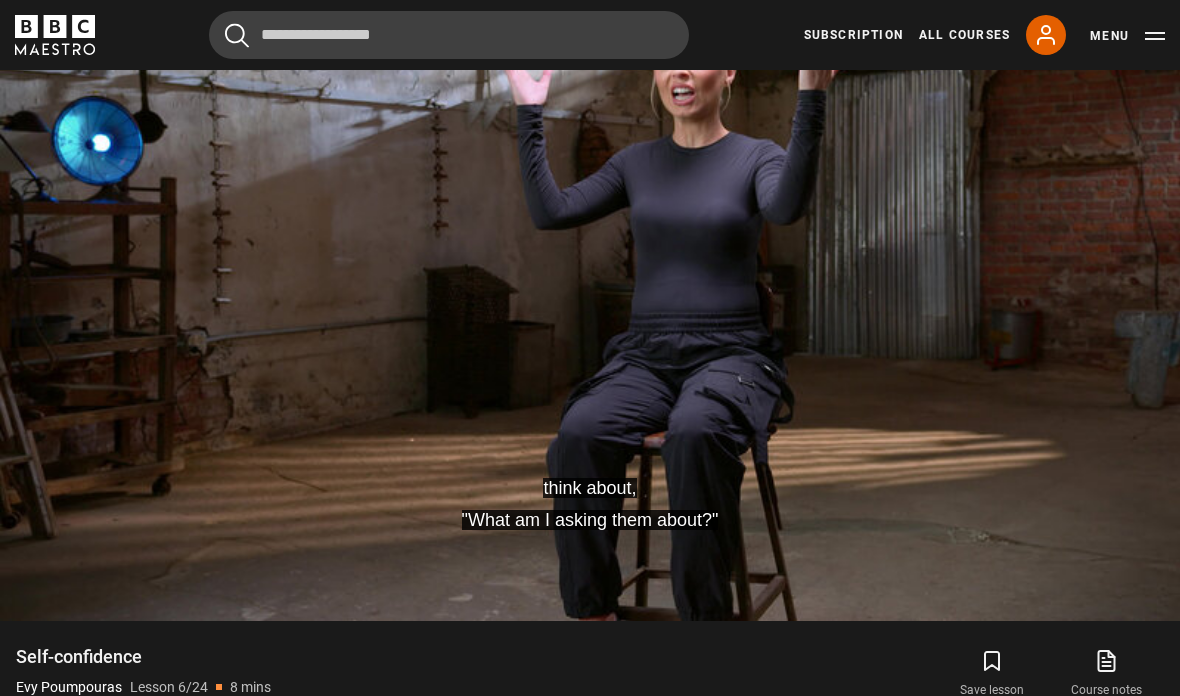 scroll, scrollTop: 979, scrollLeft: 0, axis: vertical 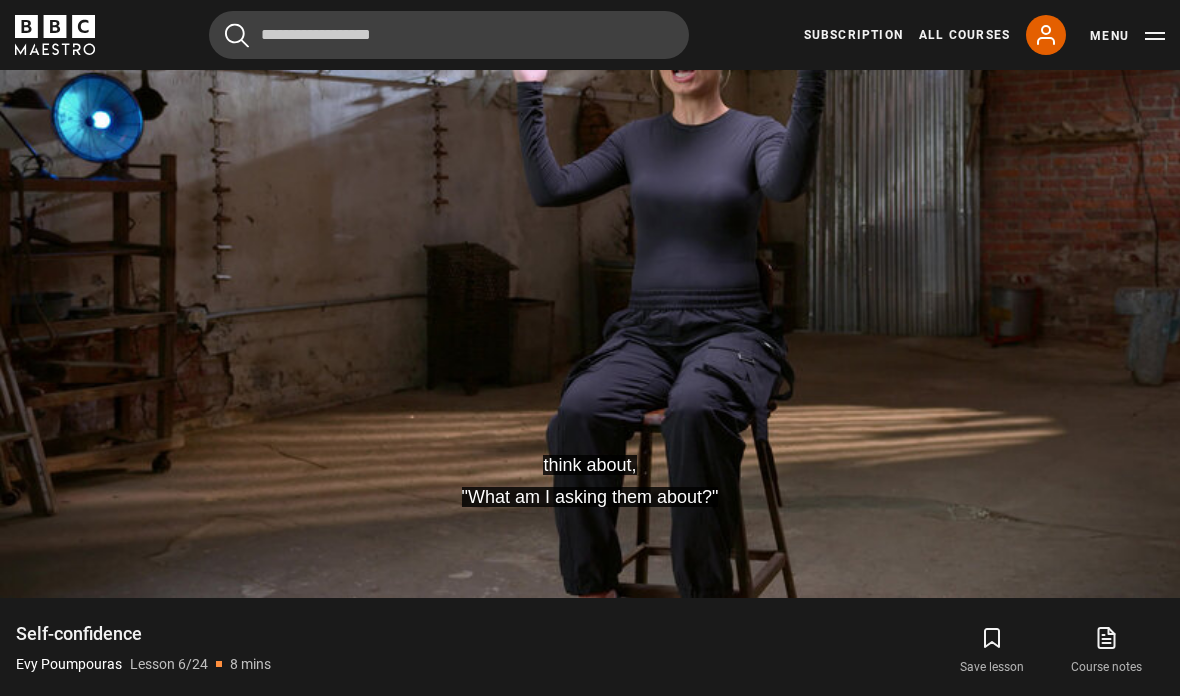 click on "10s Skip Forward 10 seconds" at bounding box center (983, 261) 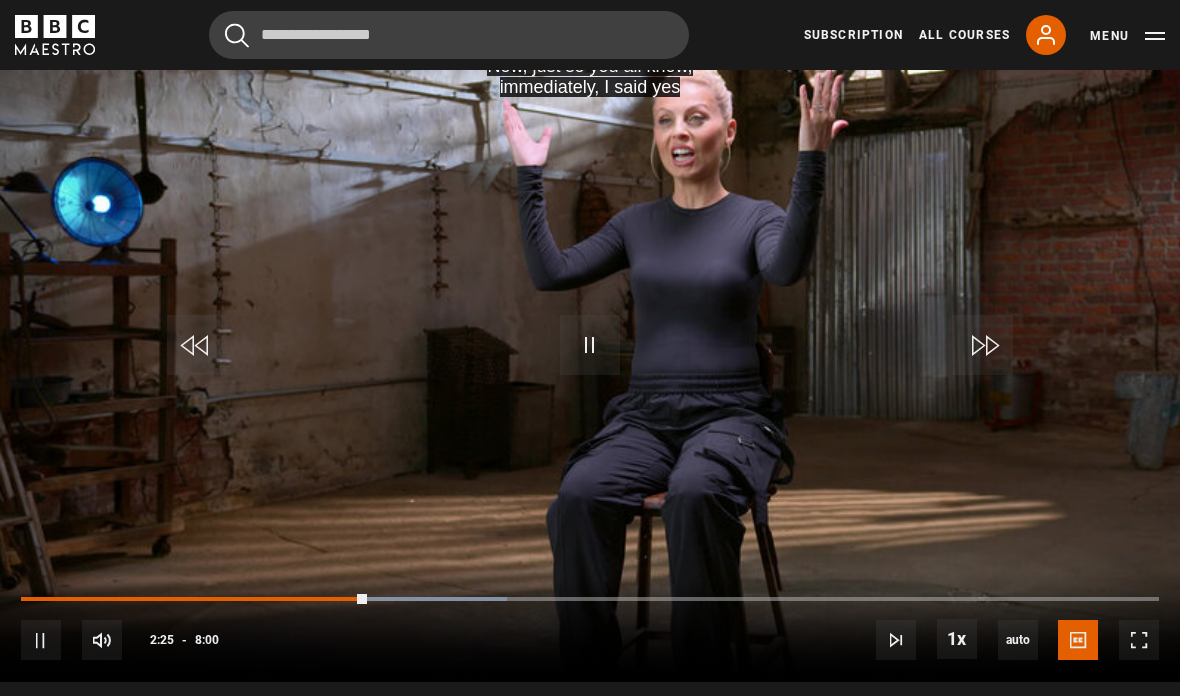 scroll, scrollTop: 922, scrollLeft: 0, axis: vertical 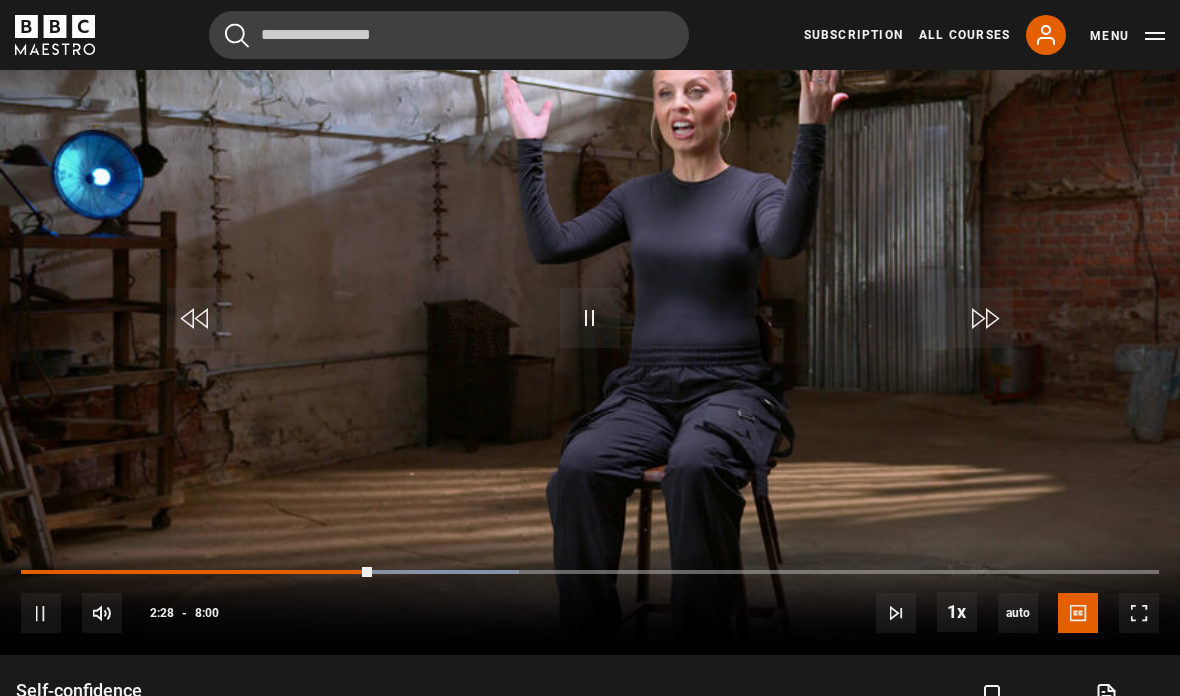 click on "10s Skip Back 10 seconds Pause 10s Skip Forward 10 seconds Loaded :  43.79% Pause Mute Current Time  2:28 - Duration  8:00
Evy Poumpouras
Lesson 6
Self-confidence
1x Playback Rate 2x 1.5x 1x , selected 0.5x auto Quality 360p 720p 1080p 2160p Auto , selected Captions captions off English  Captions , selected" at bounding box center [590, 599] 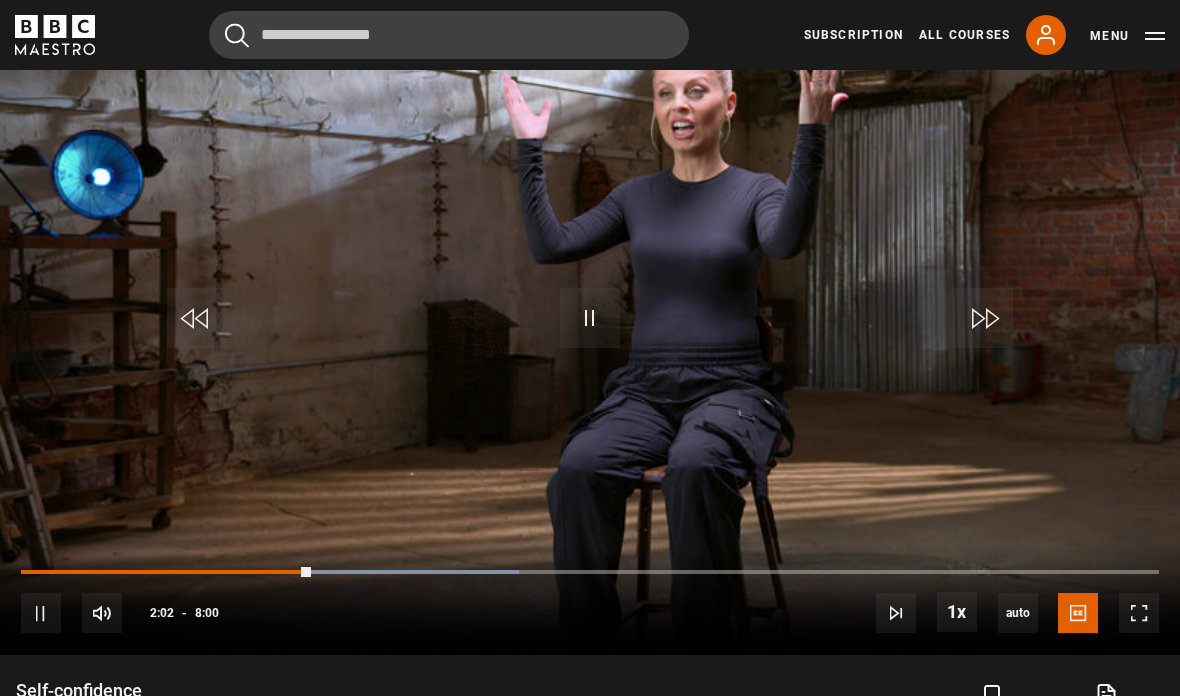 click at bounding box center (1139, 613) 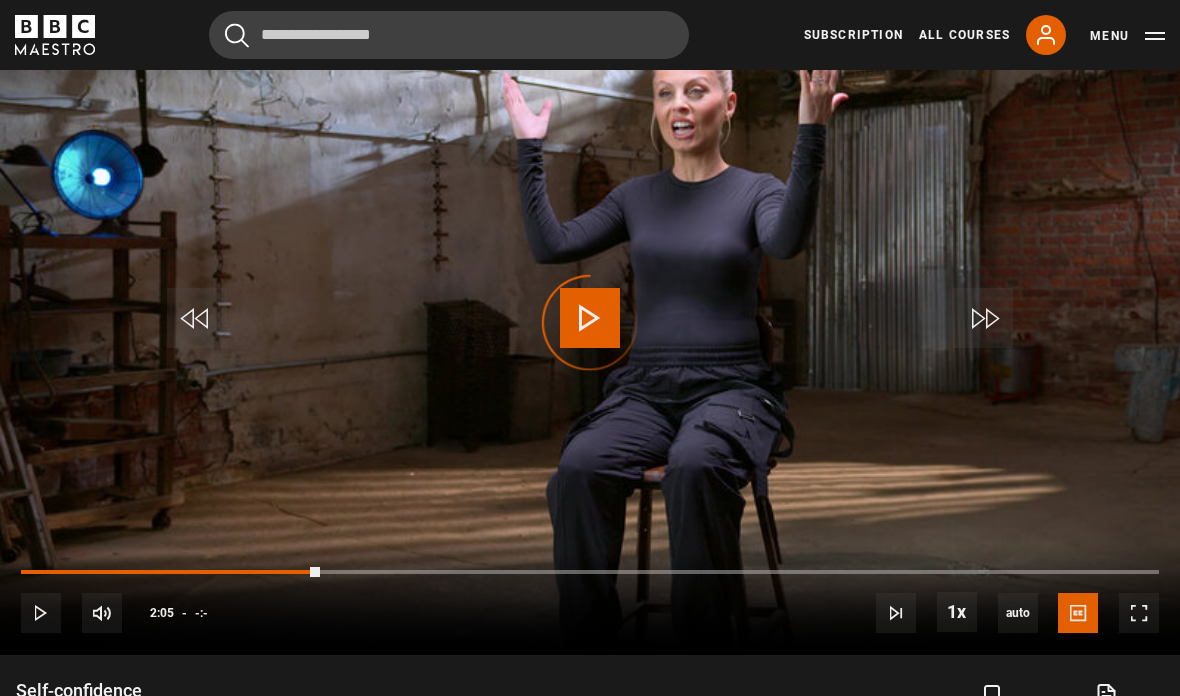 click on "Video Player is loading." at bounding box center (590, 323) 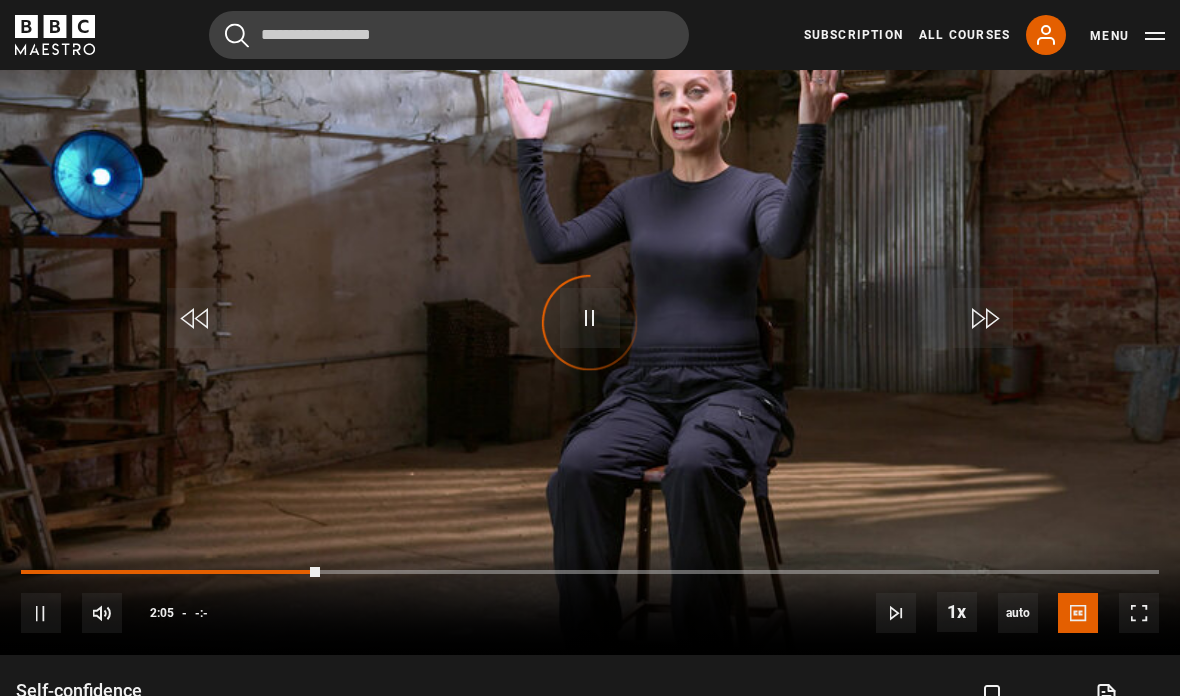 click on "Video Player is loading. Play Lesson Self-confidence 10s Skip Back 10 seconds Pause 10s Skip Forward 10 seconds Loaded :  0.00% Pause Mute Current Time  2:05 - Duration  -:-
Evy Poumpouras
Lesson 6
Self-confidence
1x Playback Rate 2x 1.5x 1x , selected 0.5x auto Quality 360p 720p 1080p 2160p Auto , selected Captions captions off English  Captions , selected This is a modal window.
Lesson Completed
Up next
Self-projection
Cancel
Do you want to save this lesson?
Save lesson" at bounding box center [590, 323] 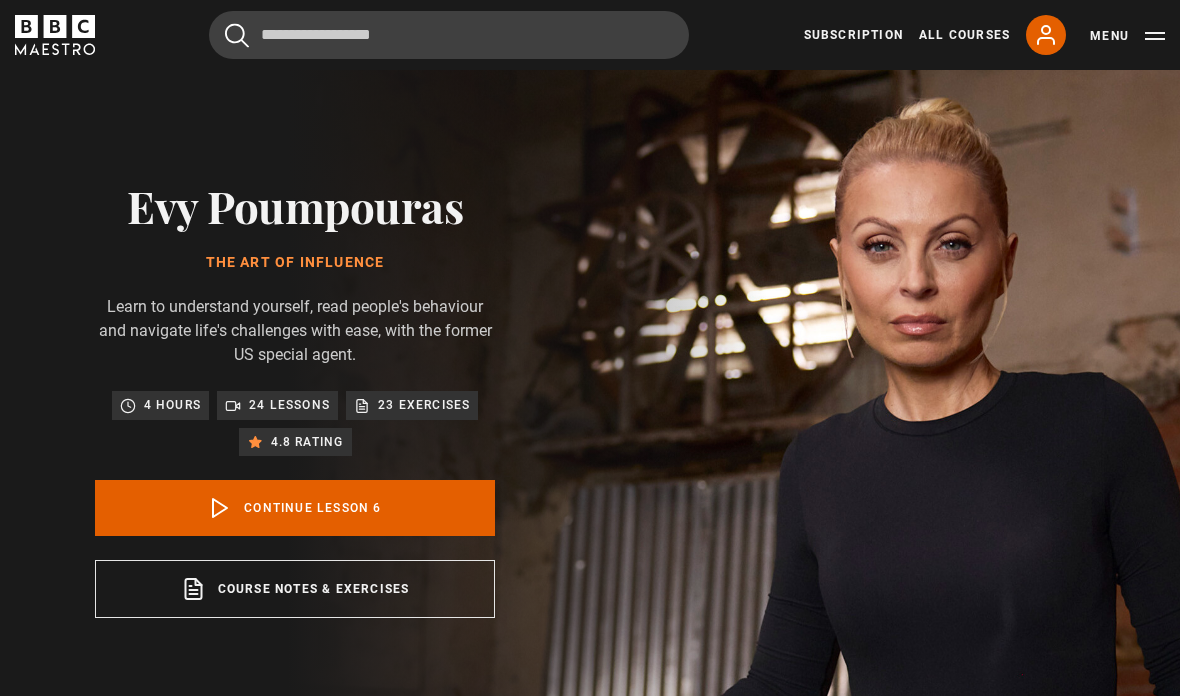 scroll, scrollTop: 0, scrollLeft: 0, axis: both 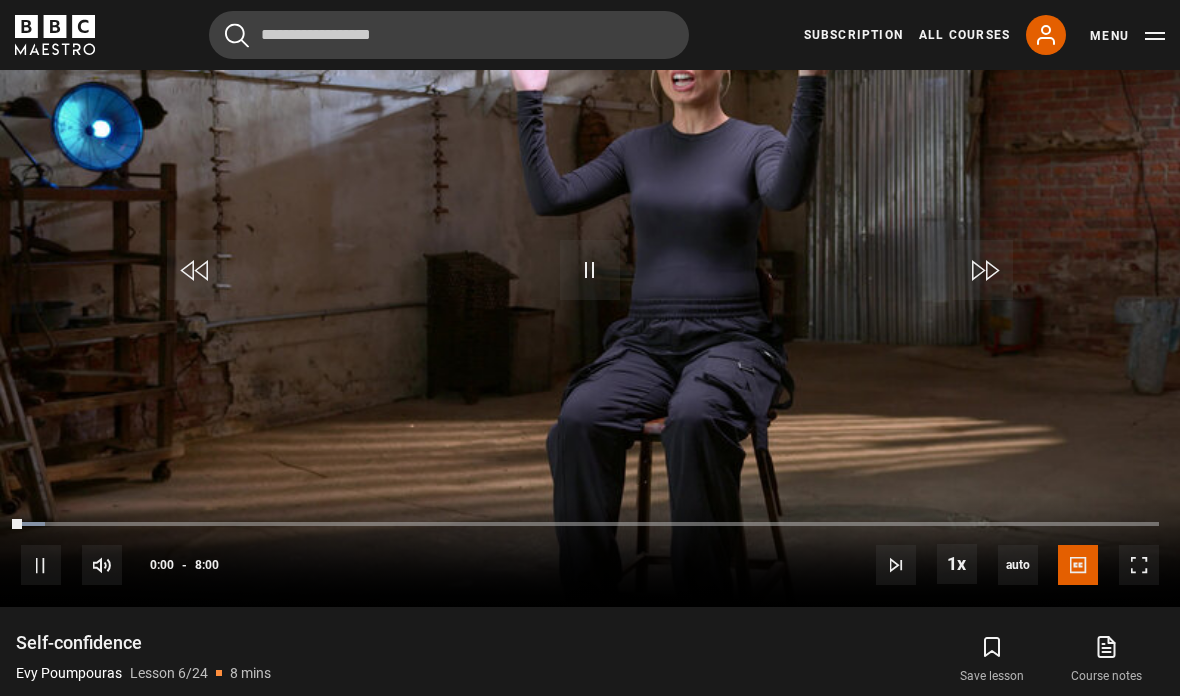 click at bounding box center [21, 524] 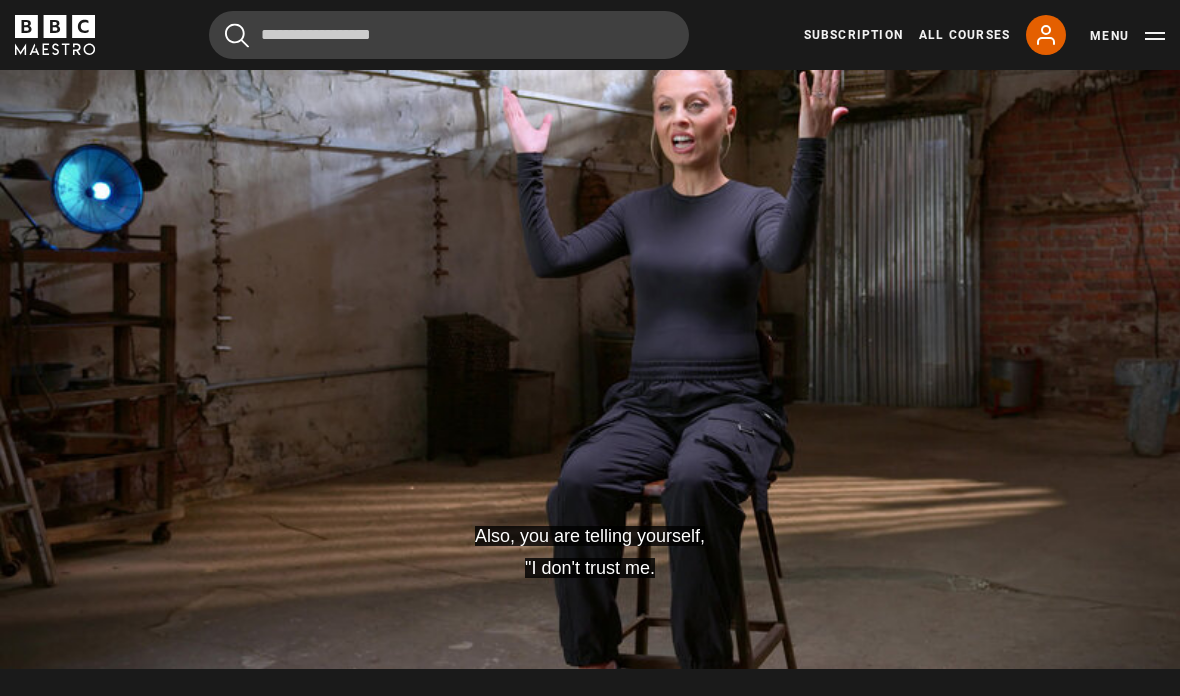 scroll, scrollTop: 935, scrollLeft: 0, axis: vertical 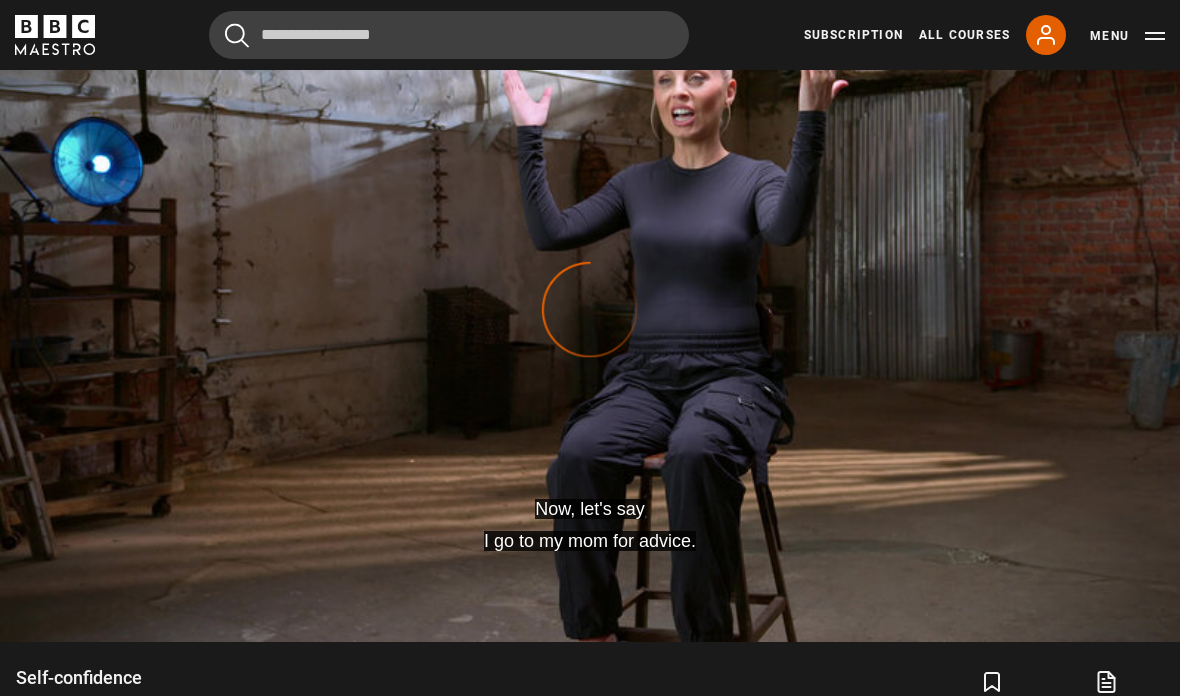 click on "Video Player is loading." at bounding box center (590, 310) 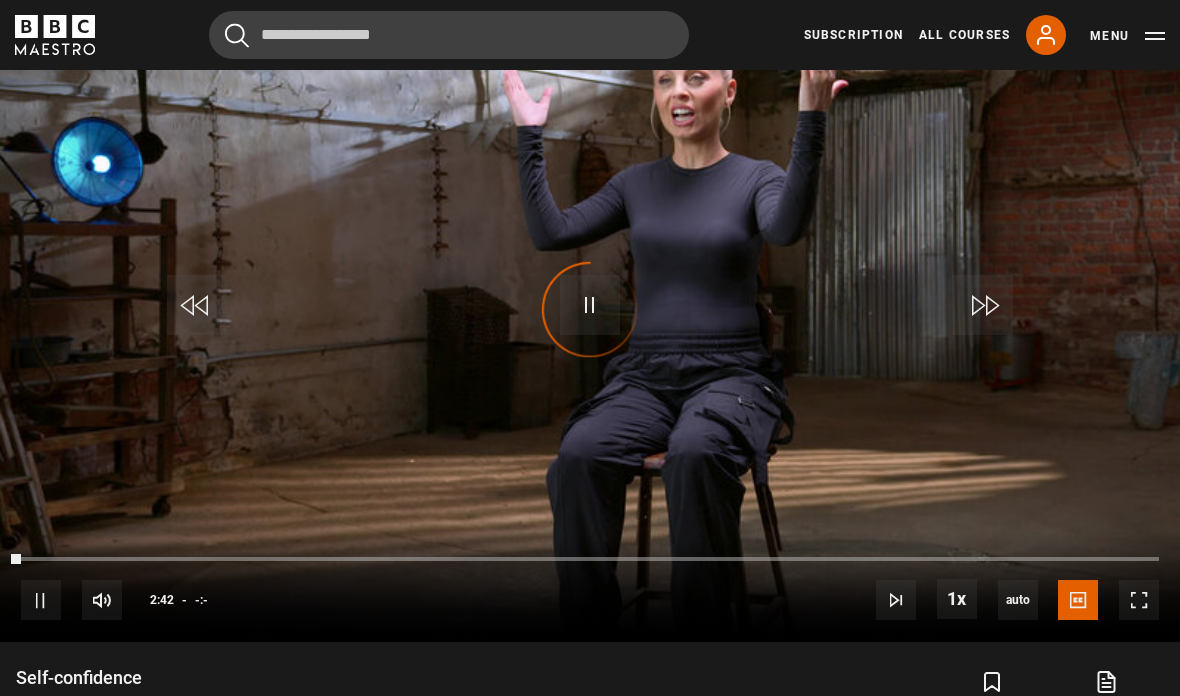 click on "Video Player is loading." at bounding box center (590, 310) 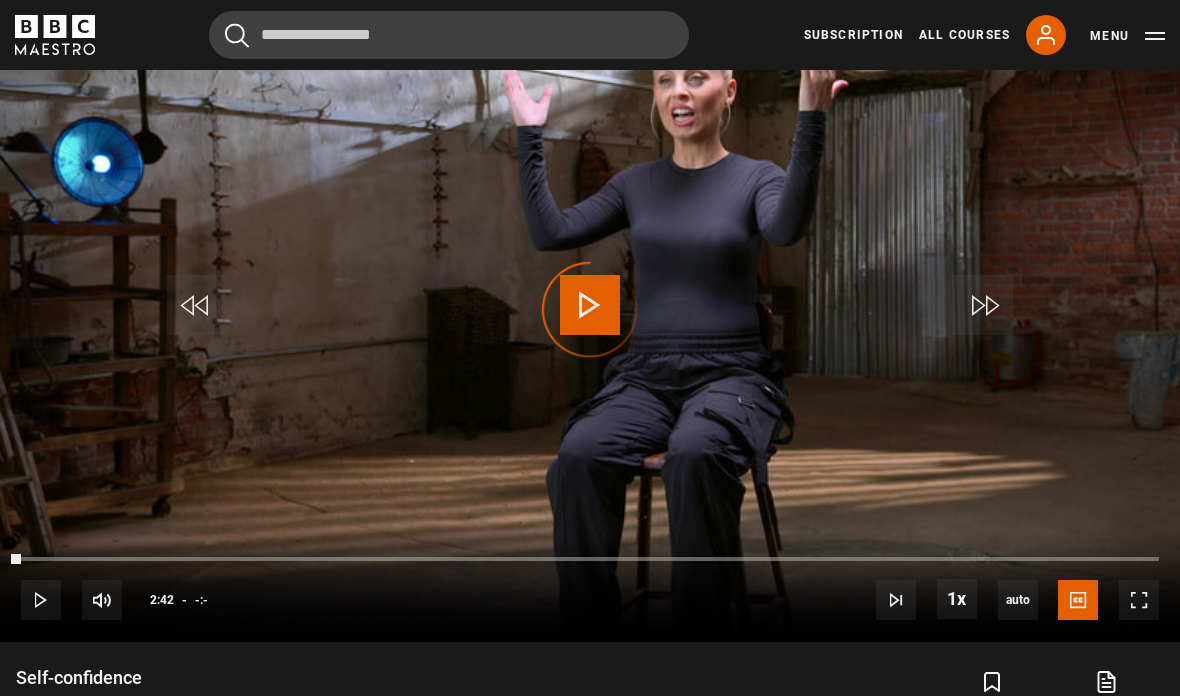 click on "Video Player is loading." at bounding box center (590, 310) 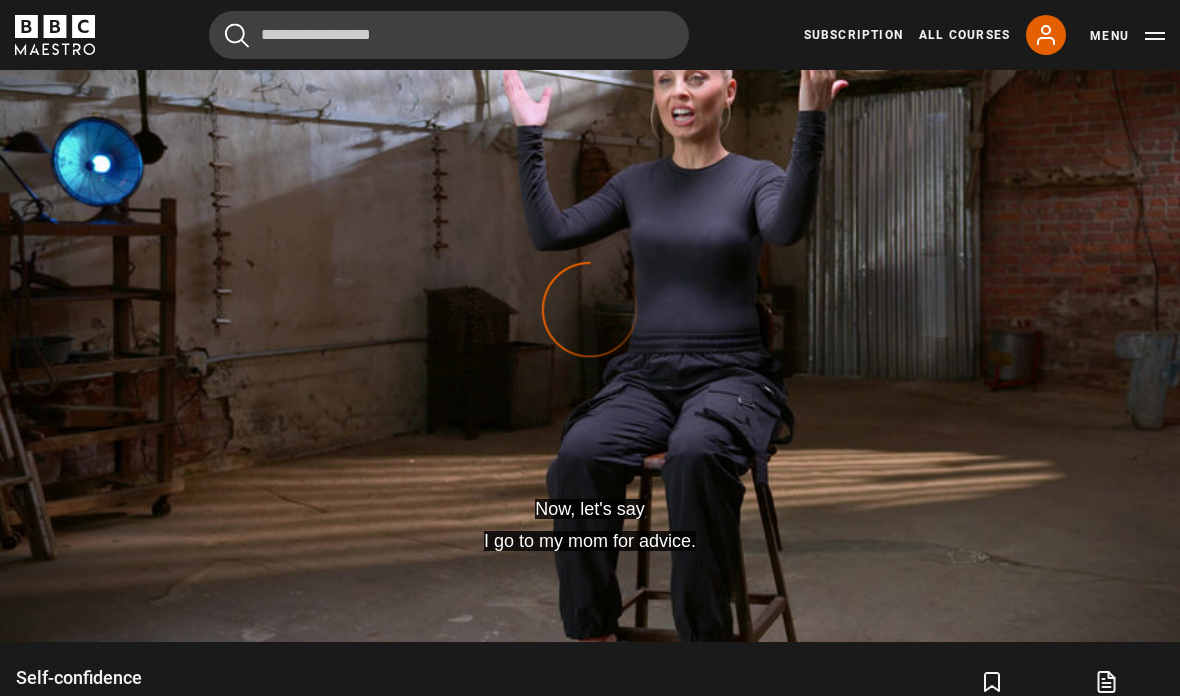 scroll, scrollTop: 934, scrollLeft: 0, axis: vertical 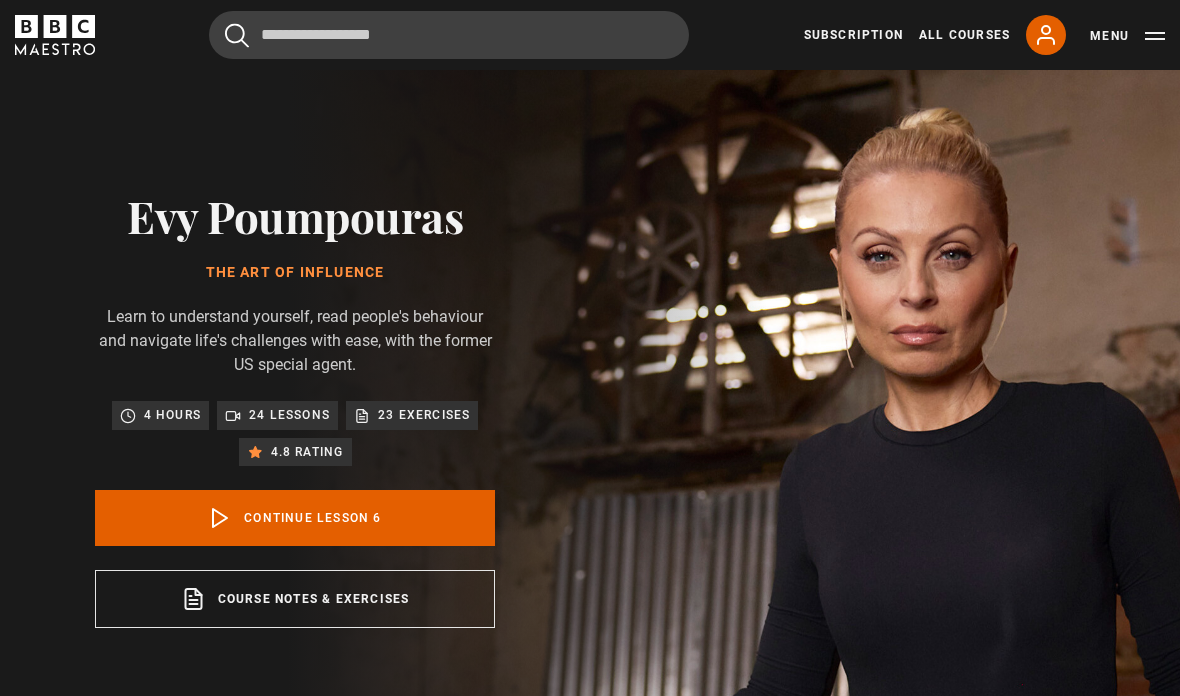 click on "Continue lesson 6" at bounding box center [295, 518] 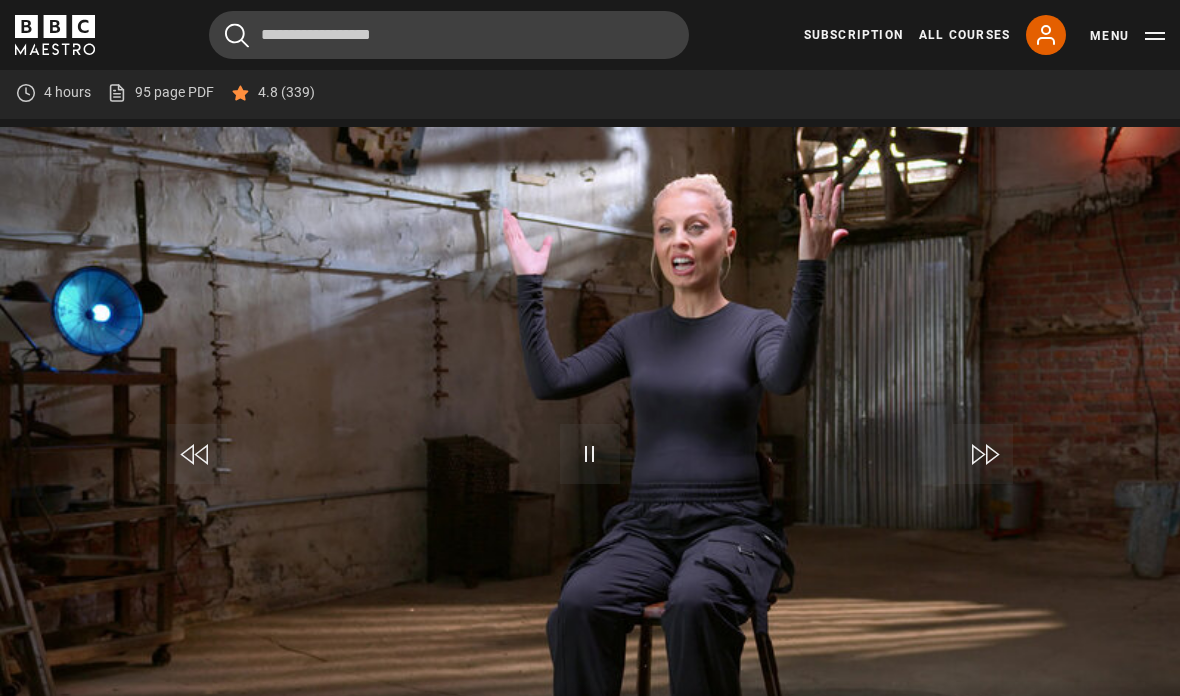 scroll, scrollTop: 919, scrollLeft: 0, axis: vertical 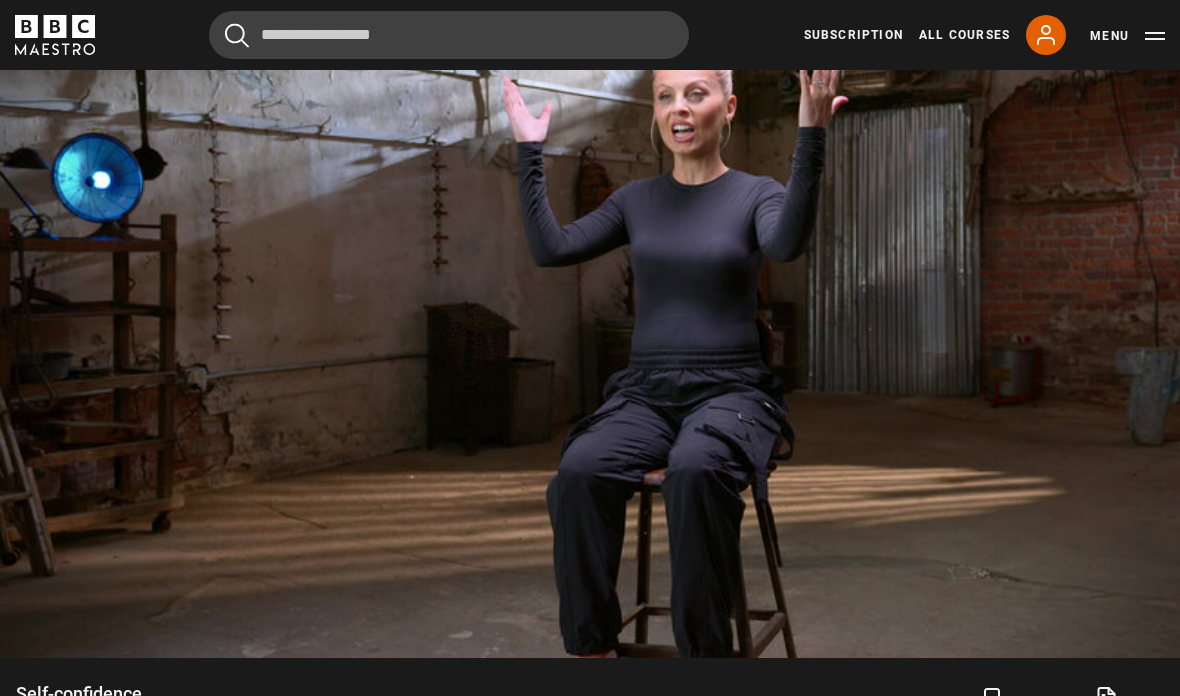 click on "Video Player is loading. Play Lesson Self-confidence 10s Skip Back 10 seconds Pause 10s Skip Forward 10 seconds Loaded :  7.30% Pause Mute Current Time  0:02 - Duration  8:00
[FIRST] [LAST]
Lesson 6
Self-confidence
1x Playback Rate 2x 1.5x 1x , selected 0.5x auto Quality 360p 720p 1080p 2160p Auto , selected Captions captions off English  Captions , selected This is a modal window.
Lesson Completed
Up next
Self-projection
Cancel
Do you want to save this lesson?
Save lesson" at bounding box center (590, 326) 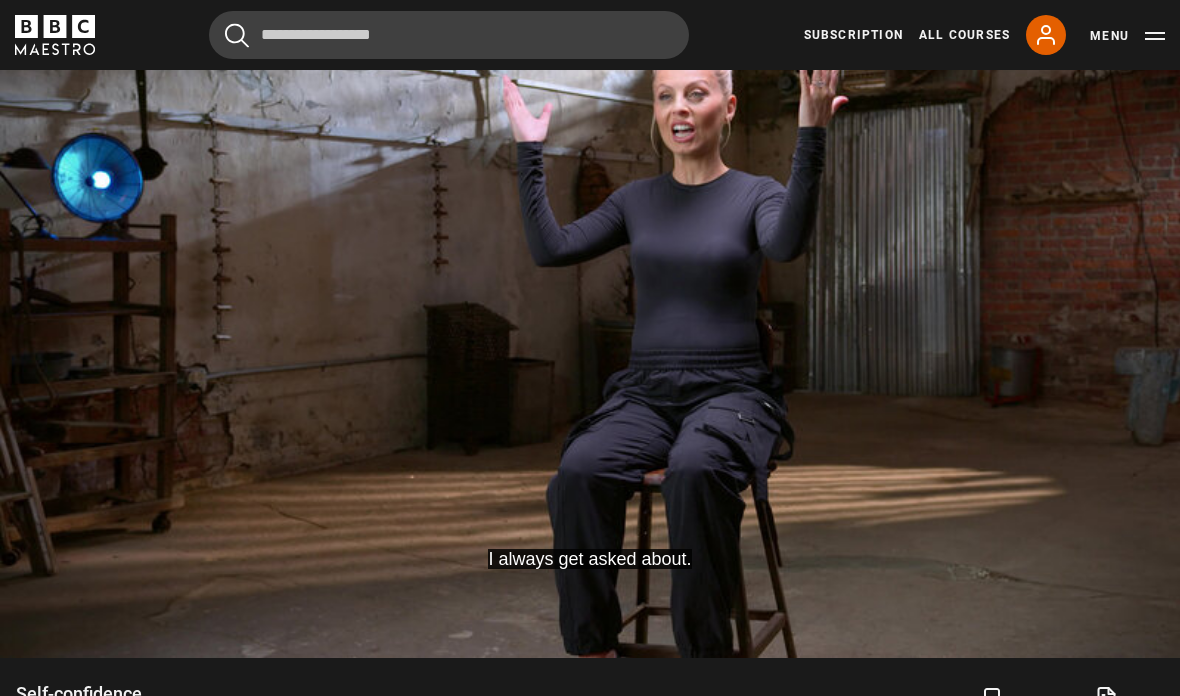 click on "I always get asked about. Video Player is loading. Play Lesson Self-confidence 10s Skip Back 10 seconds Pause 10s Skip Forward 10 seconds Loaded :  10.43% Pause Mute Current Time  0:10 - Duration  8:00
[FIRST] [LAST]
Lesson 6
Self-confidence
1x Playback Rate 2x 1.5x 1x , selected 0.5x auto Quality 360p 720p 1080p 2160p Auto , selected Captions captions off English  Captions , selected This is a modal window.
Lesson Completed
Up next
Self-projection
Cancel
Do you want to save this lesson?
Save lesson" at bounding box center (590, 326) 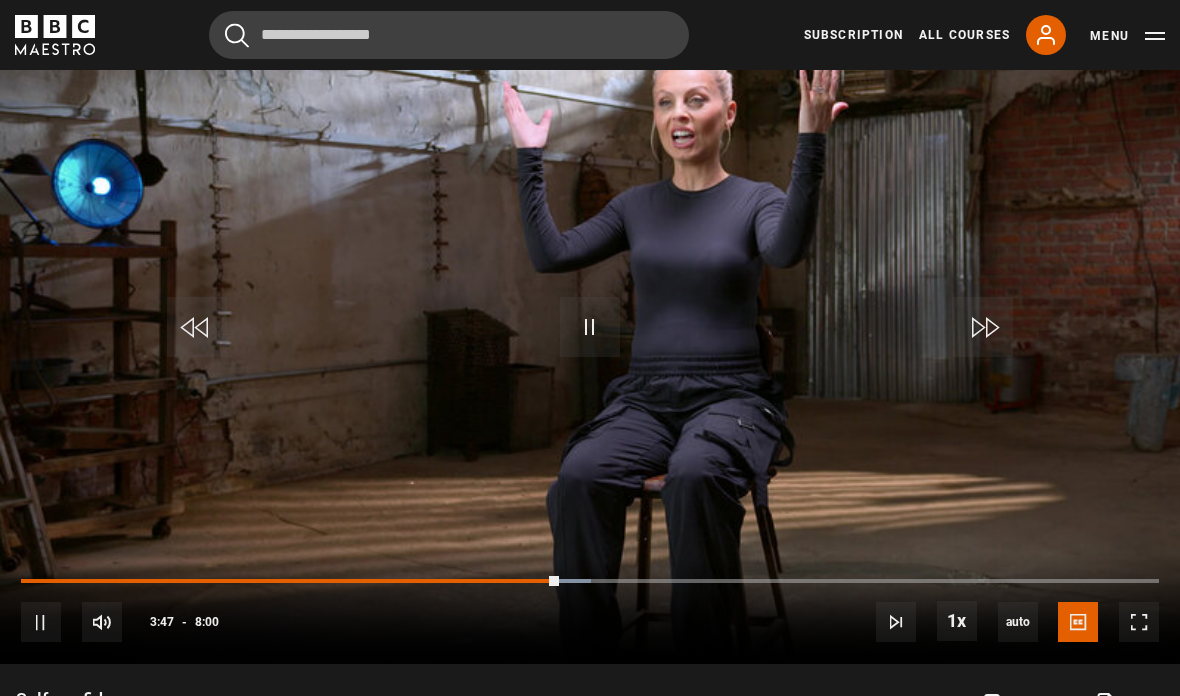 scroll, scrollTop: 917, scrollLeft: 0, axis: vertical 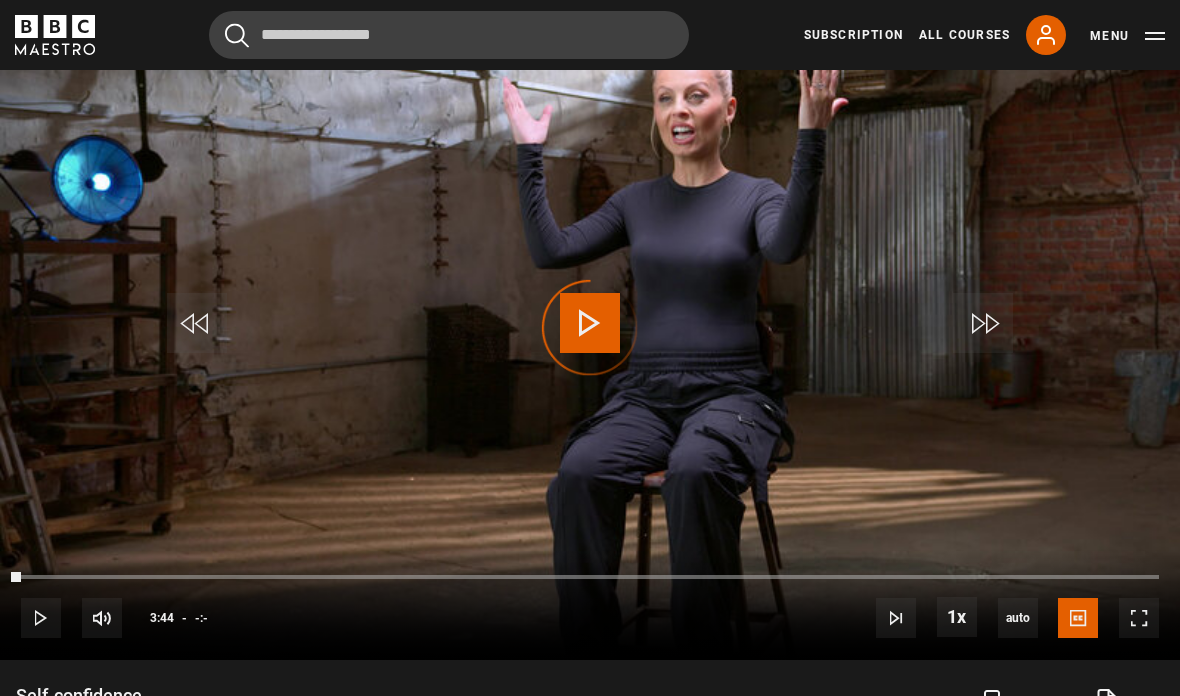 click on "Video Player is loading." at bounding box center [590, 328] 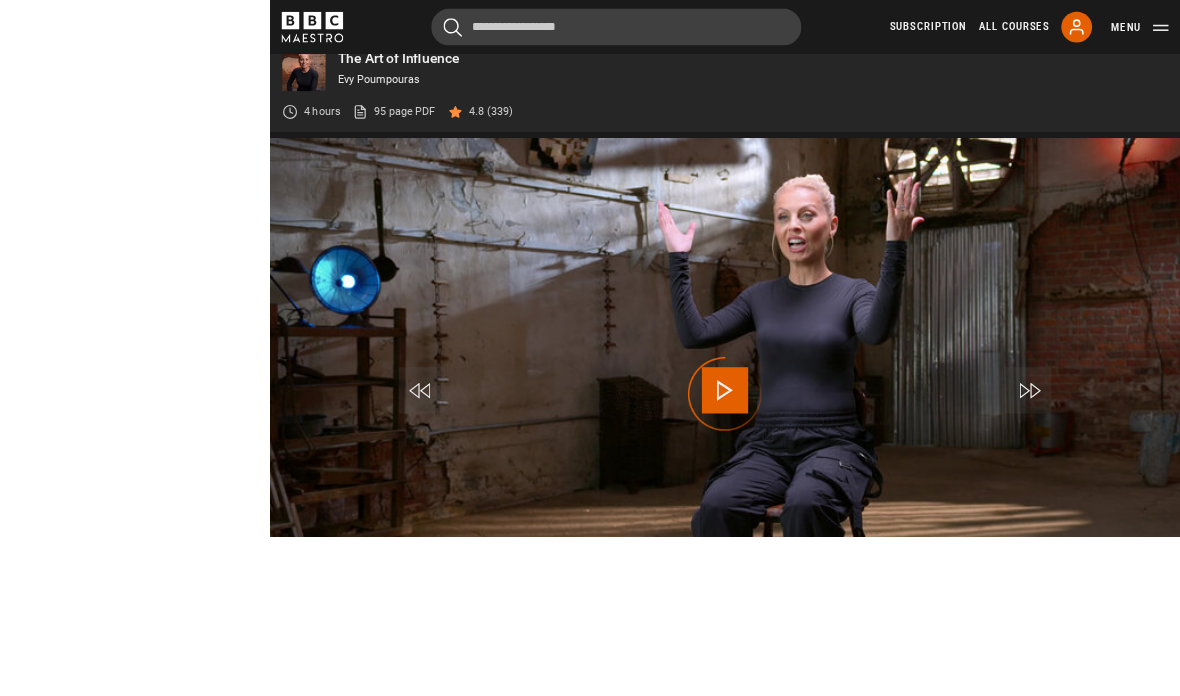scroll, scrollTop: 830, scrollLeft: 0, axis: vertical 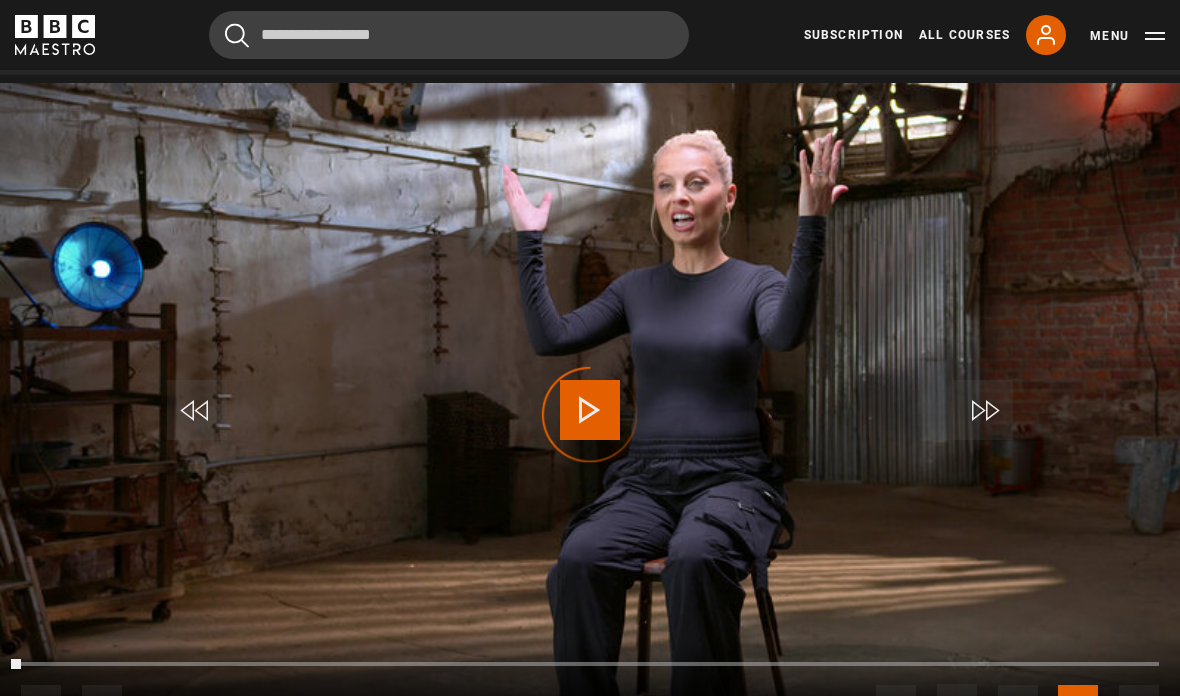 click on "Video Player is loading." at bounding box center [590, 415] 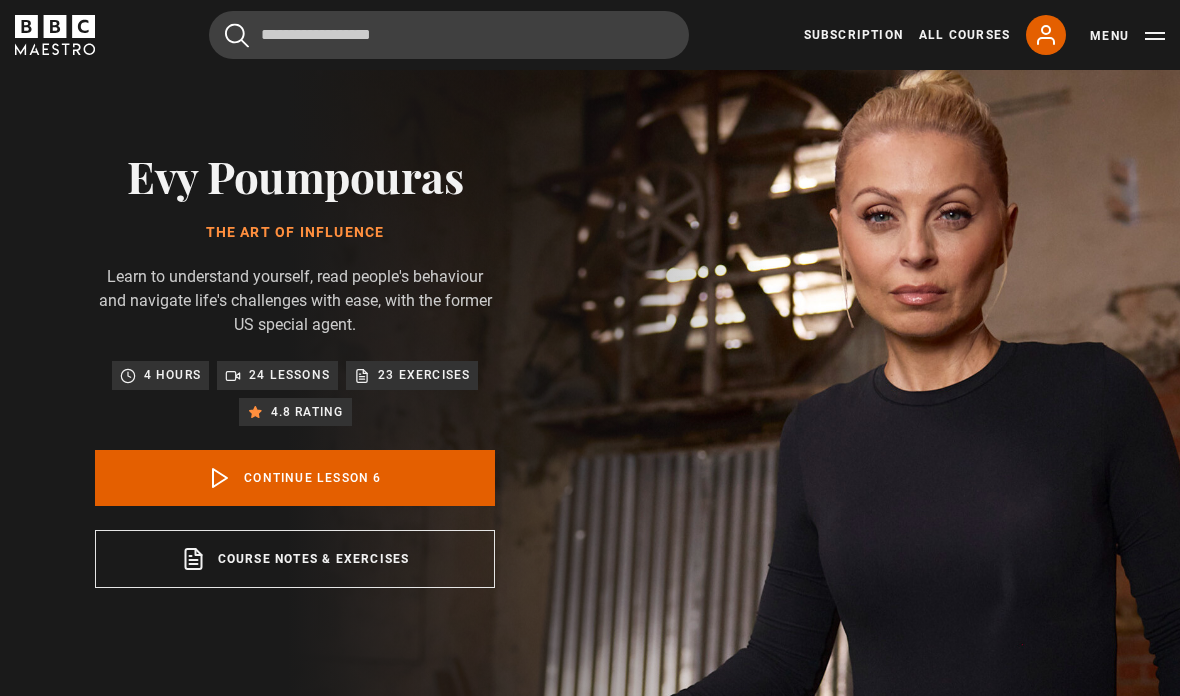 click on "Continue lesson 6" at bounding box center (295, 478) 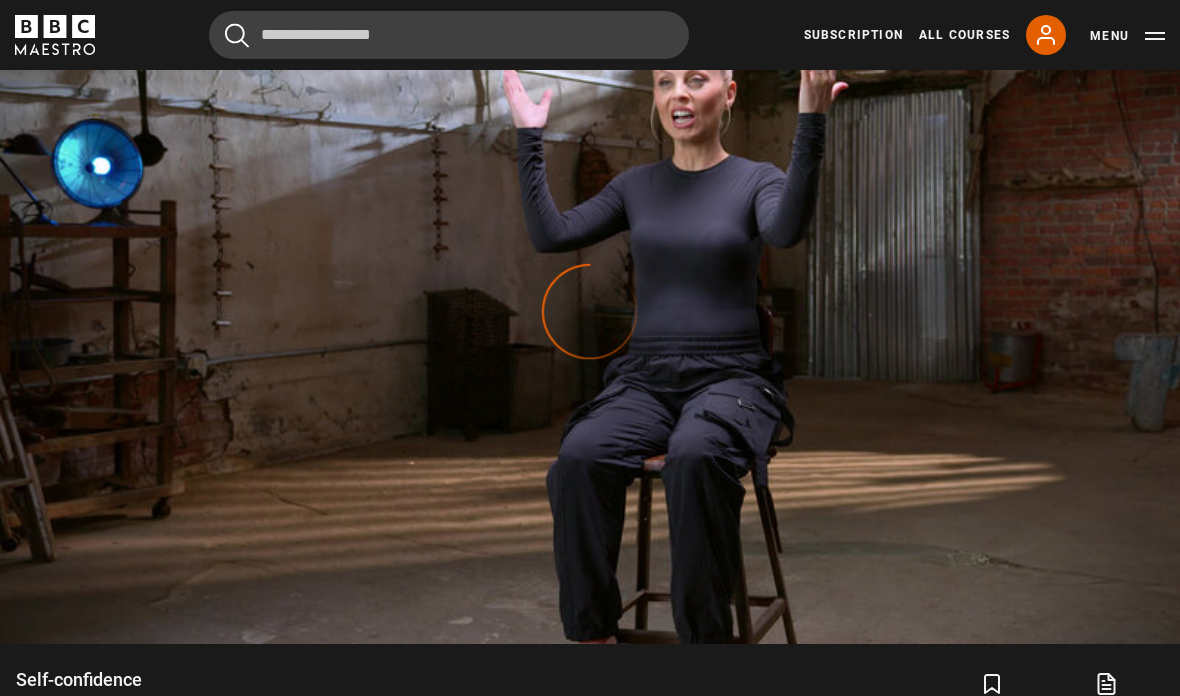 scroll, scrollTop: 932, scrollLeft: 0, axis: vertical 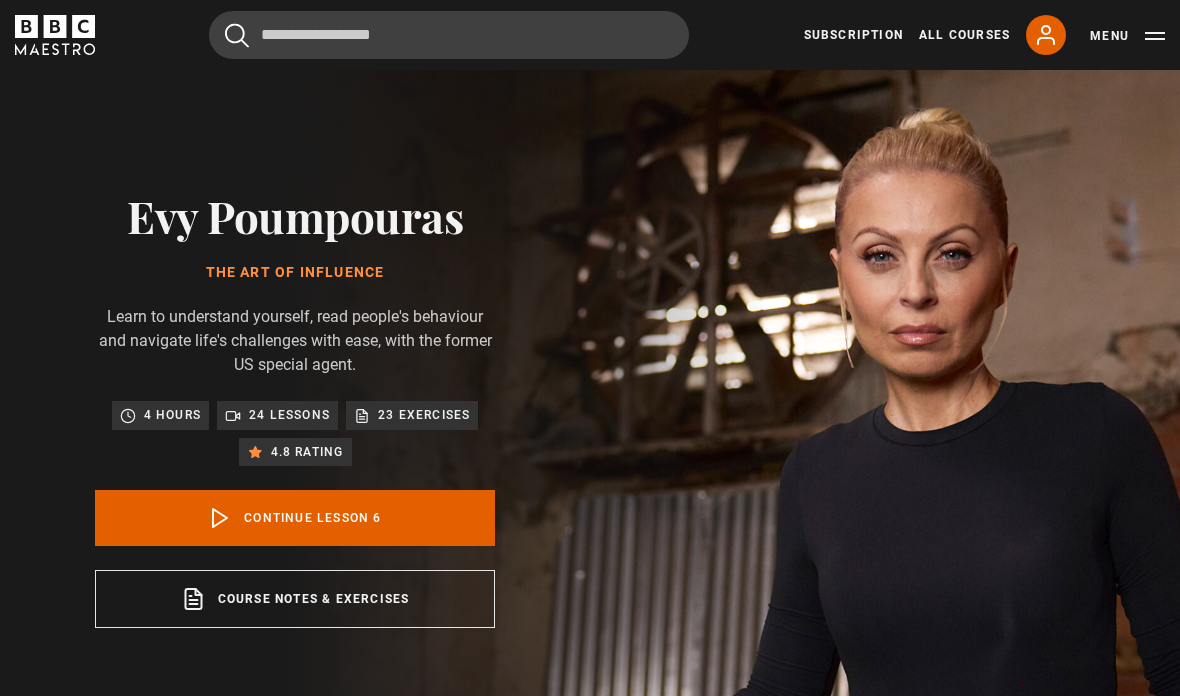 click on "Continue lesson 6" at bounding box center (295, 518) 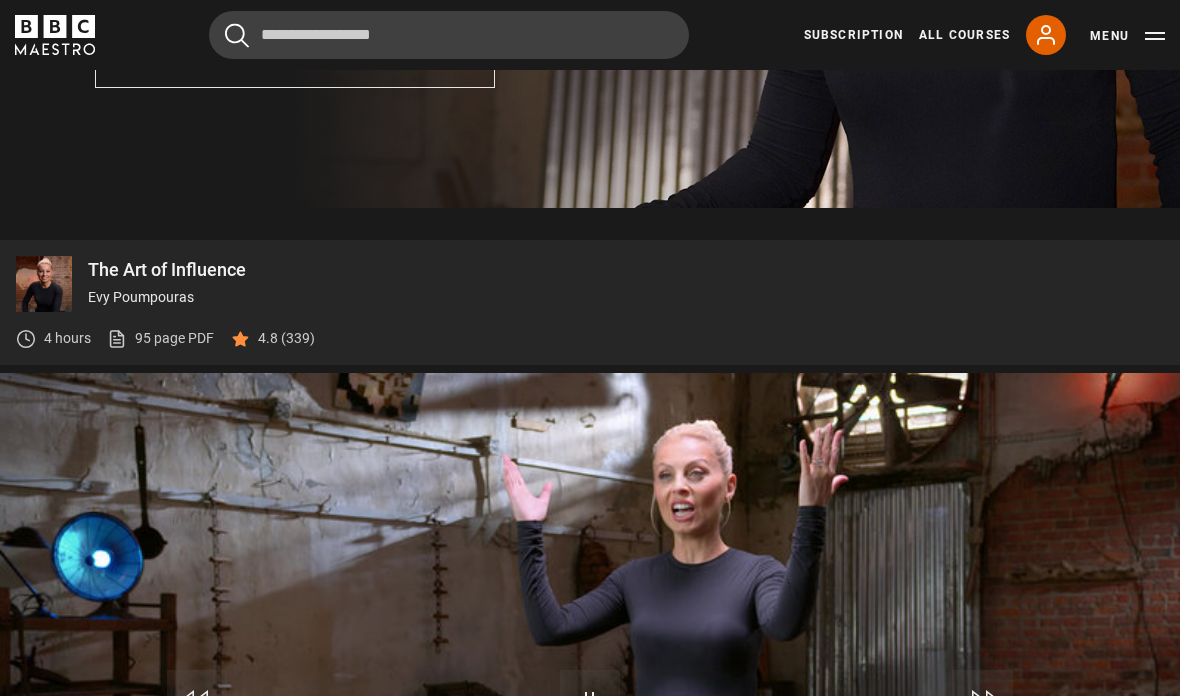 scroll, scrollTop: 919, scrollLeft: 0, axis: vertical 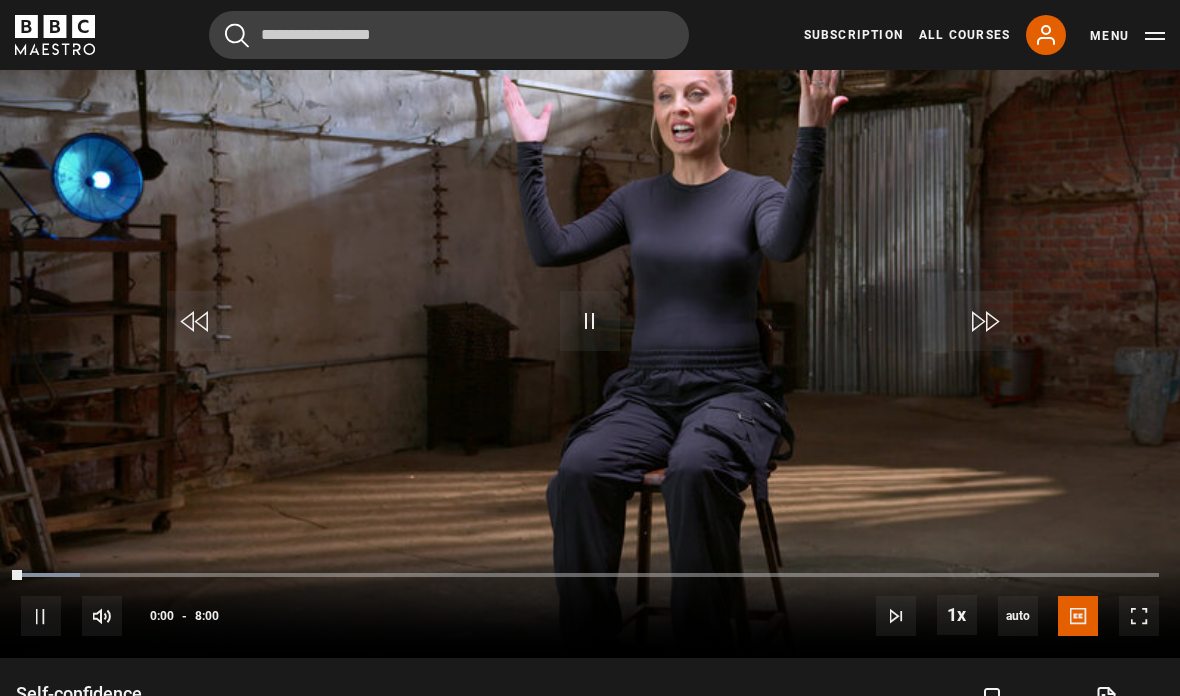 click on "Loaded :  5.21%" at bounding box center [590, 575] 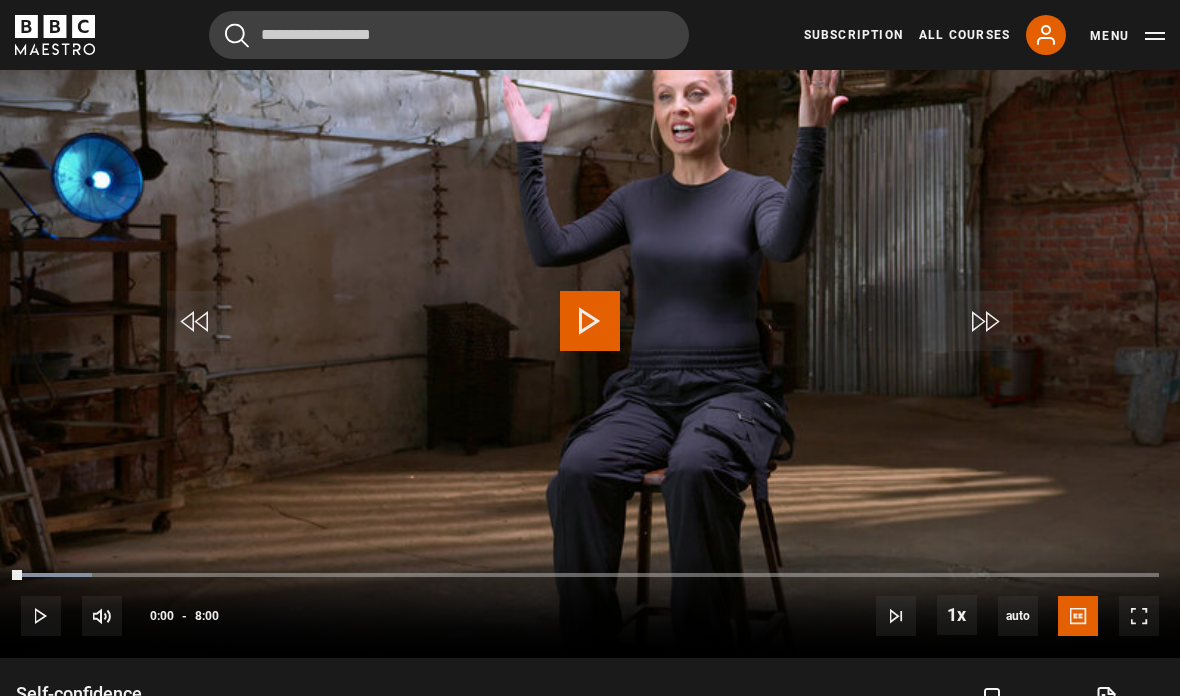 click at bounding box center [22, 575] 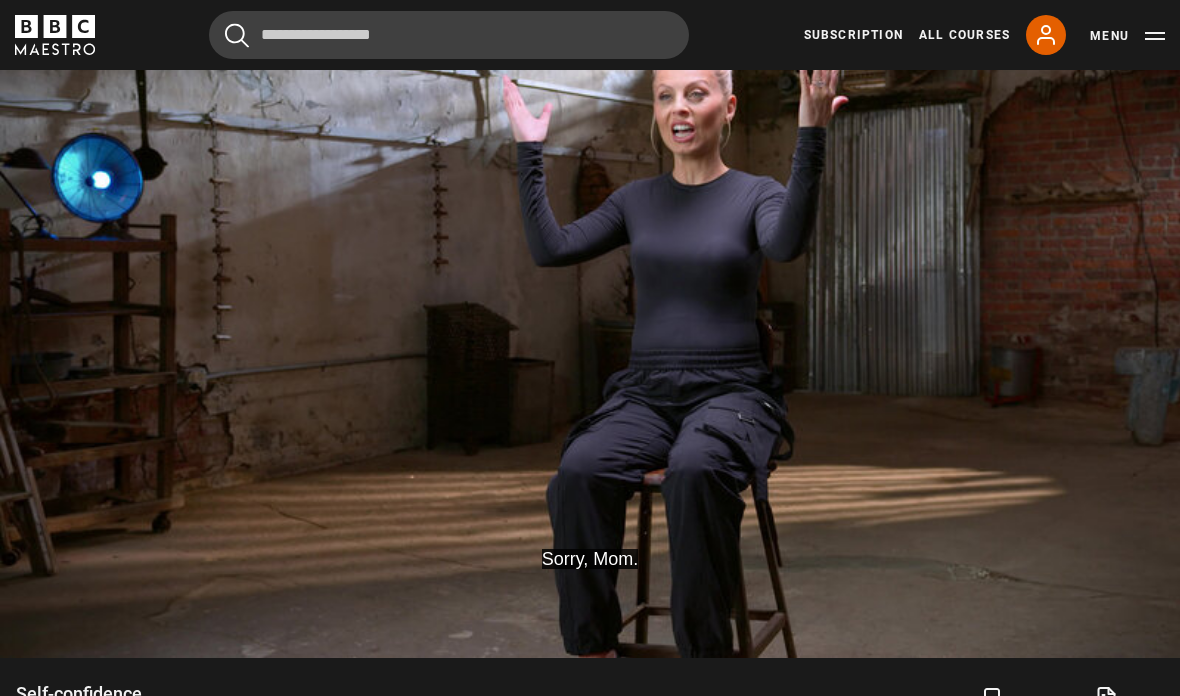 click on "Sorry, Mom. Video Player is loading. Play Lesson Self-confidence 10s Skip Back 10 seconds Pause 10s Skip Forward 10 seconds Loaded :  44.84% Pause Mute Current Time  2:35 - Duration  8:00
[FIRST] [LAST]
Lesson 6
Self-confidence
1x Playback Rate 2x 1.5x 1x , selected 0.5x auto Quality 360p 720p 1080p 2160p Auto , selected Captions captions off English  Captions , selected This is a modal window.
Lesson Completed
Up next
Self-projection
Cancel
Do you want to save this lesson?
Save lesson" at bounding box center [590, 326] 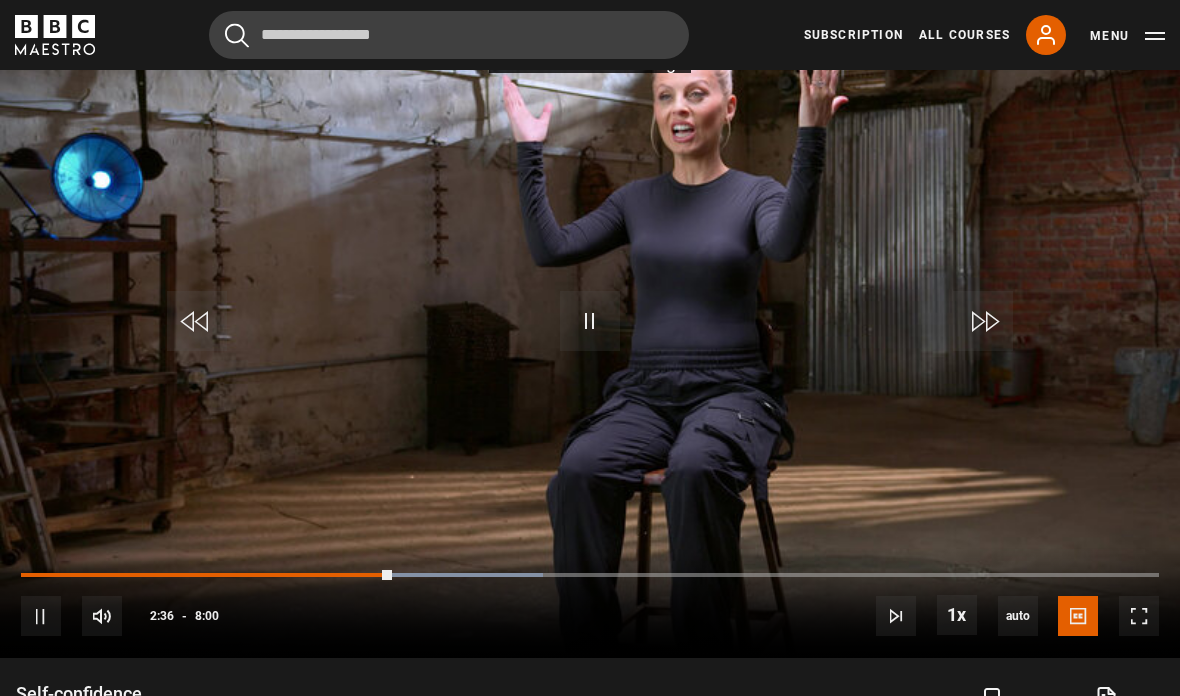 click at bounding box center (436, 575) 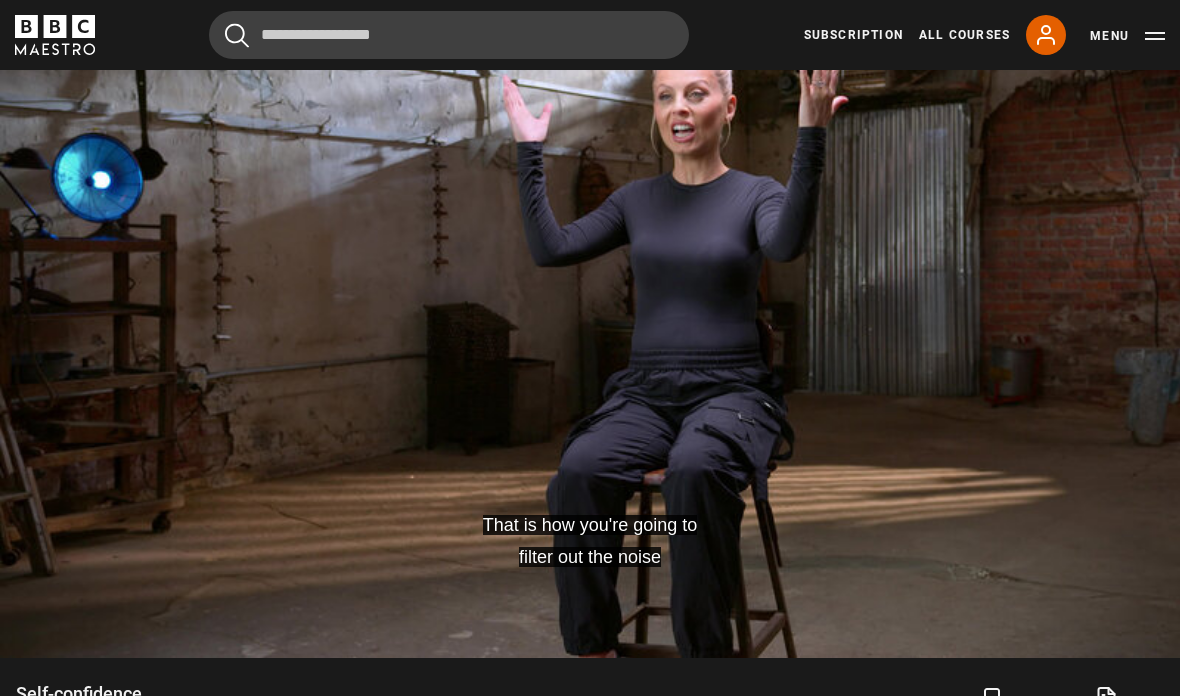 click on "That is how you're going to
filter out the noise Video Player is loading. Play Lesson Self-confidence 10s Skip Back 10 seconds Pause 10s Skip Forward 10 seconds Loaded :  53.18% Pause Mute Current Time  3:11 - Duration  8:00
[FIRST] [LAST]
Lesson 6
Self-confidence
1x Playback Rate 2x 1.5x 1x , selected 0.5x auto Quality 360p 720p 1080p 2160p Auto , selected Captions captions off English  Captions , selected This is a modal window.
Lesson Completed
Up next
Self-projection
Cancel
Do you want to save this lesson?
Save lesson" at bounding box center [590, 326] 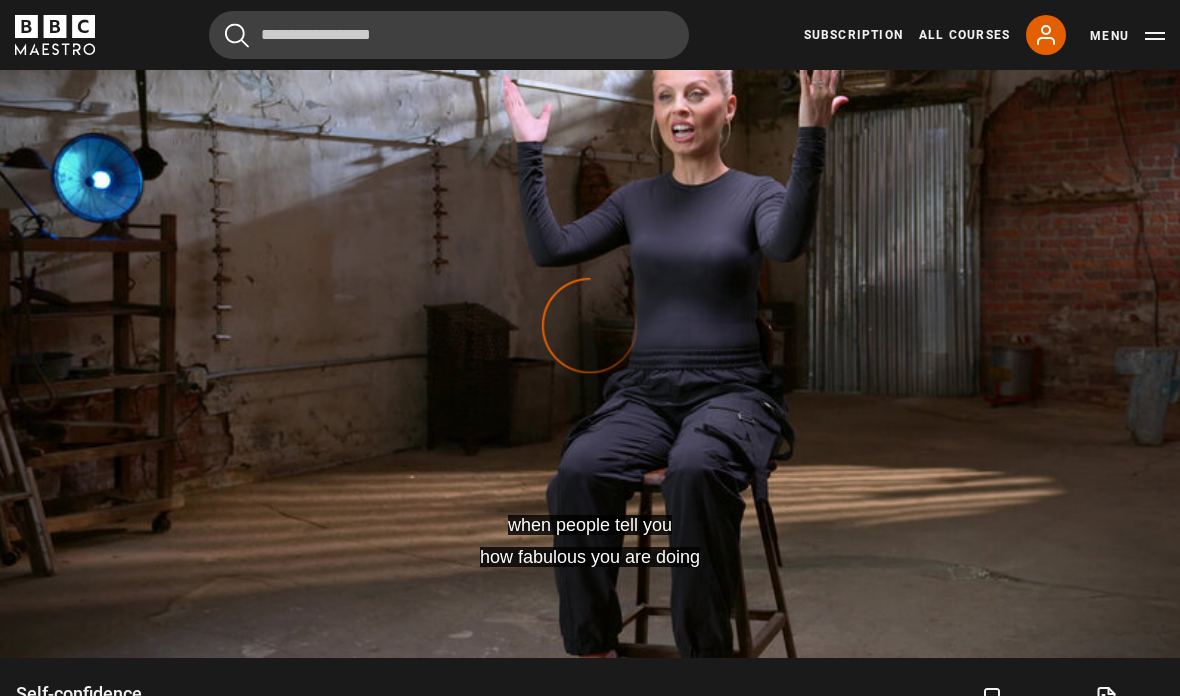 click on "when people tell you
how fabulous you are doing Video Player is loading. Play Lesson Self-confidence 10s Skip Back 10 seconds Pause 10s Skip Forward 10 seconds Loaded :  0.00% Pause Mute Current Time  3:50 - Duration  -:-
[FIRST] [LAST]
Lesson 6
Self-confidence
1x Playback Rate 2x 1.5x 1x , selected 0.5x auto Quality 360p 720p 1080p 2160p Auto , selected Captions captions off English  Captions , selected This is a modal window.
Lesson Completed
Up next
Self-projection
Cancel
Do you want to save this lesson?
Save lesson" at bounding box center [590, 326] 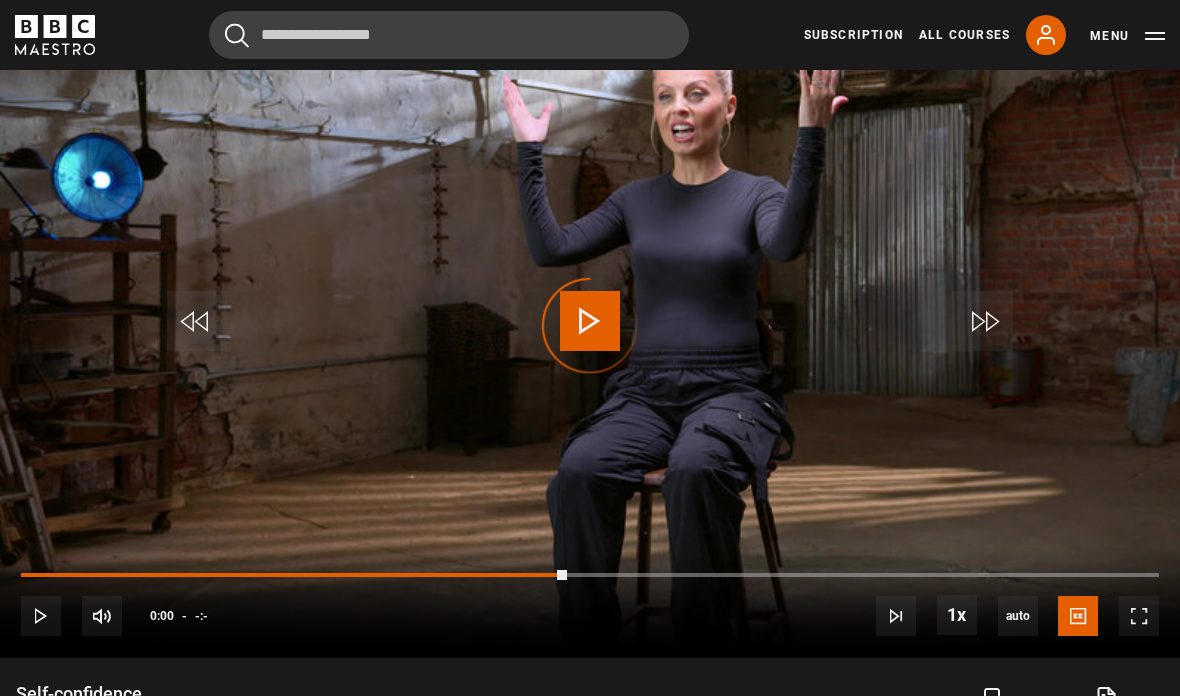 click on "Video Player is loading." at bounding box center [590, 326] 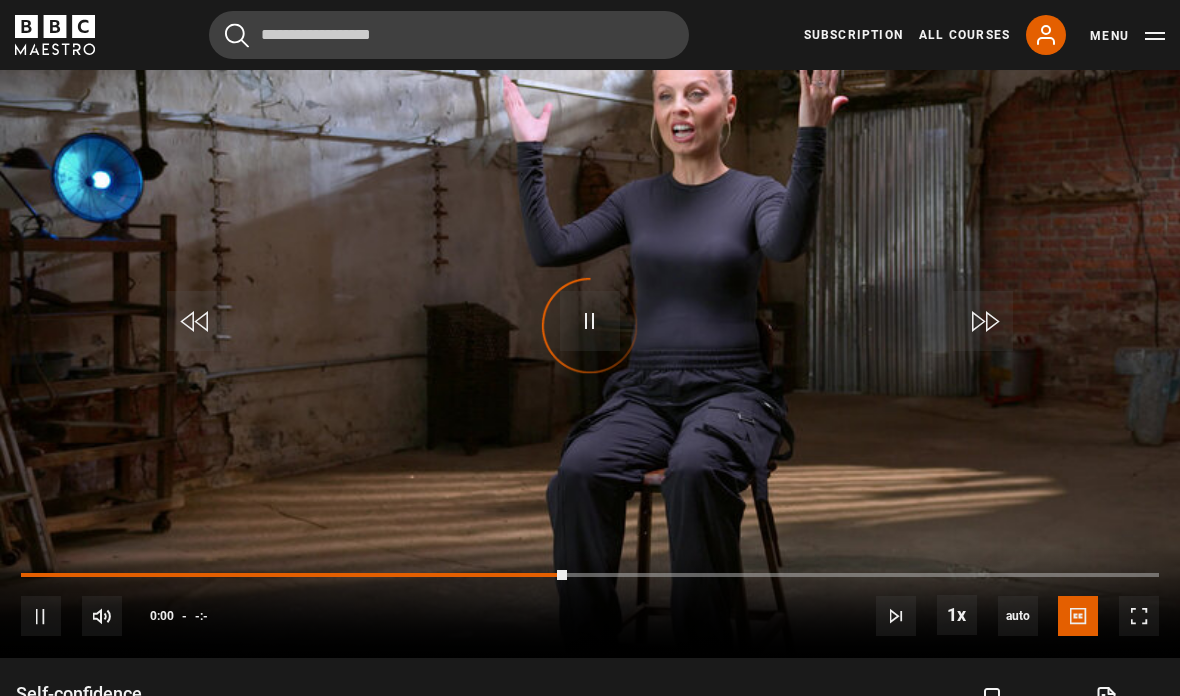 click on "Video Player is loading." at bounding box center (590, 326) 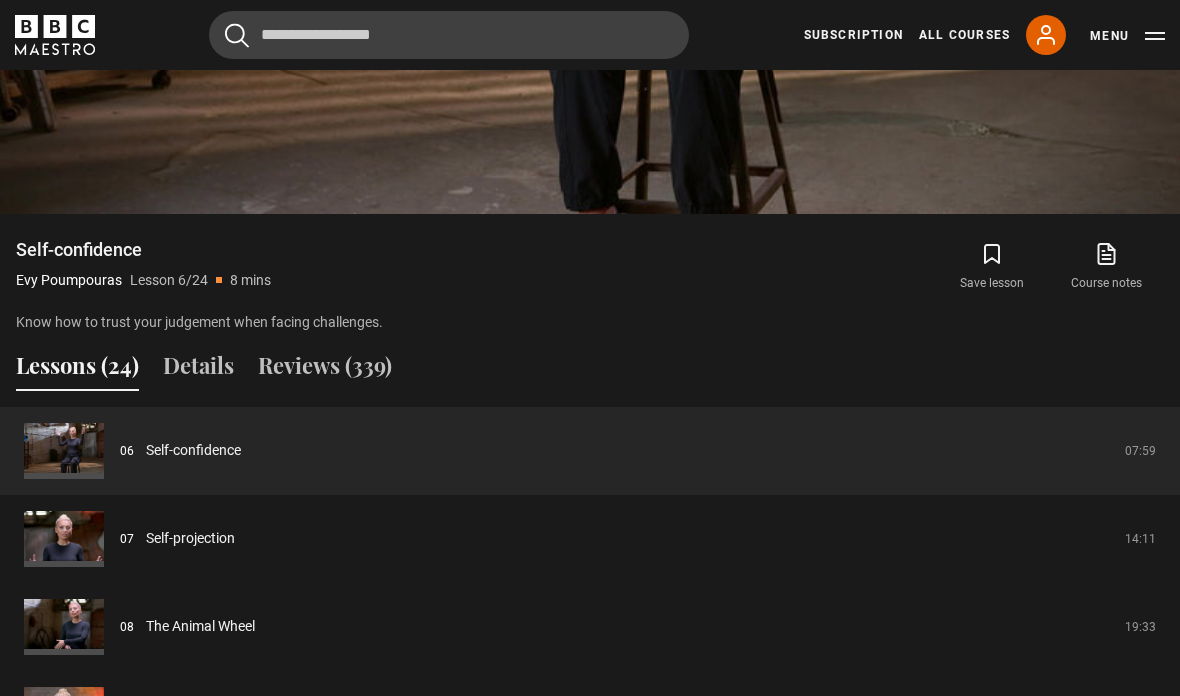 scroll, scrollTop: 1363, scrollLeft: 0, axis: vertical 